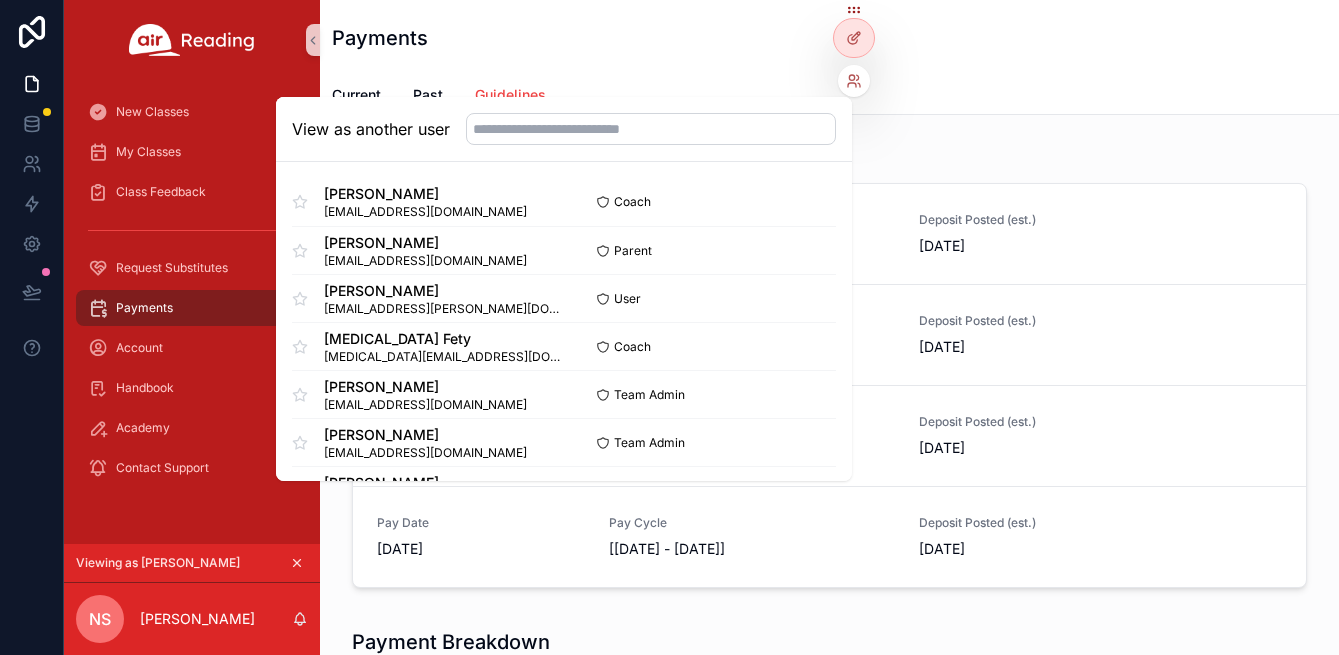 scroll, scrollTop: 0, scrollLeft: 0, axis: both 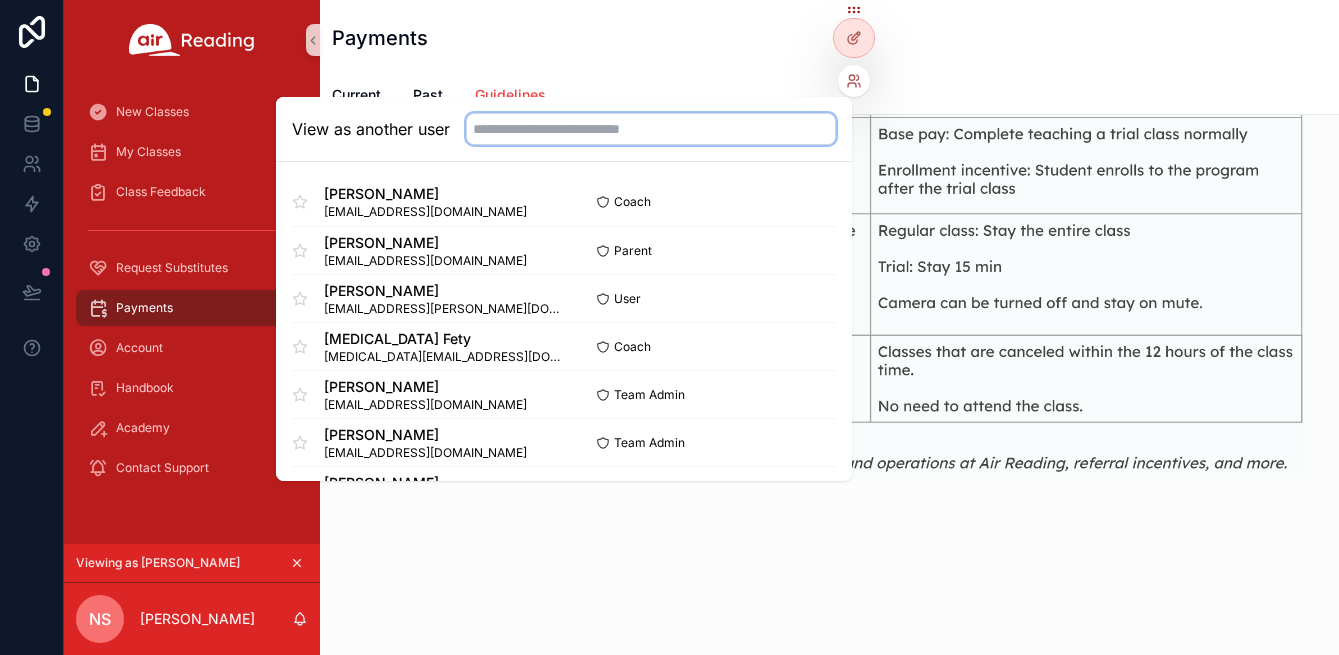 click at bounding box center [651, 129] 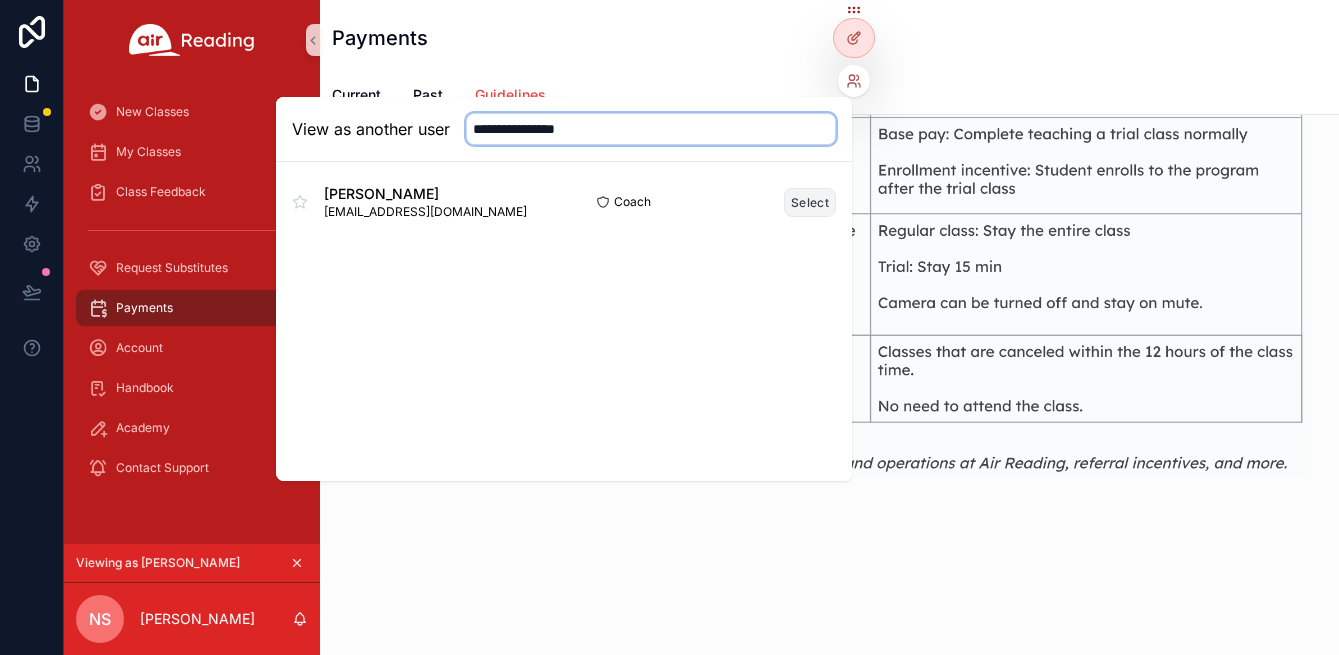 type on "**********" 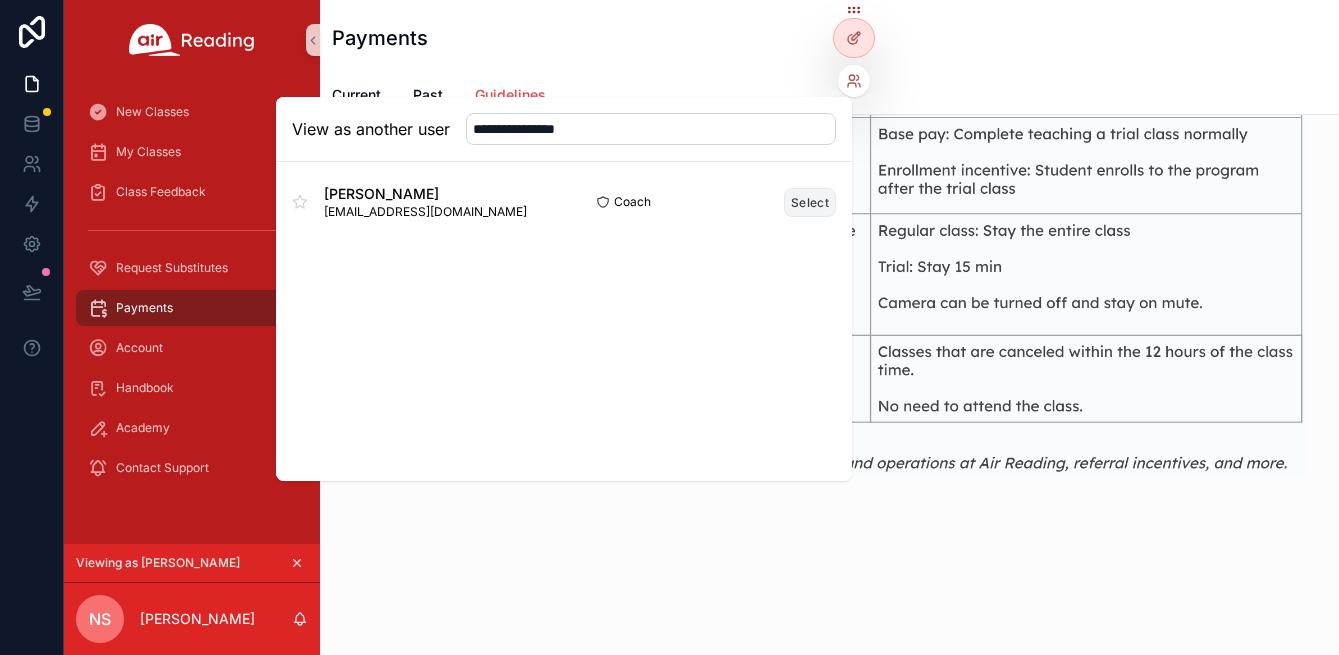 click on "Select" at bounding box center (810, 202) 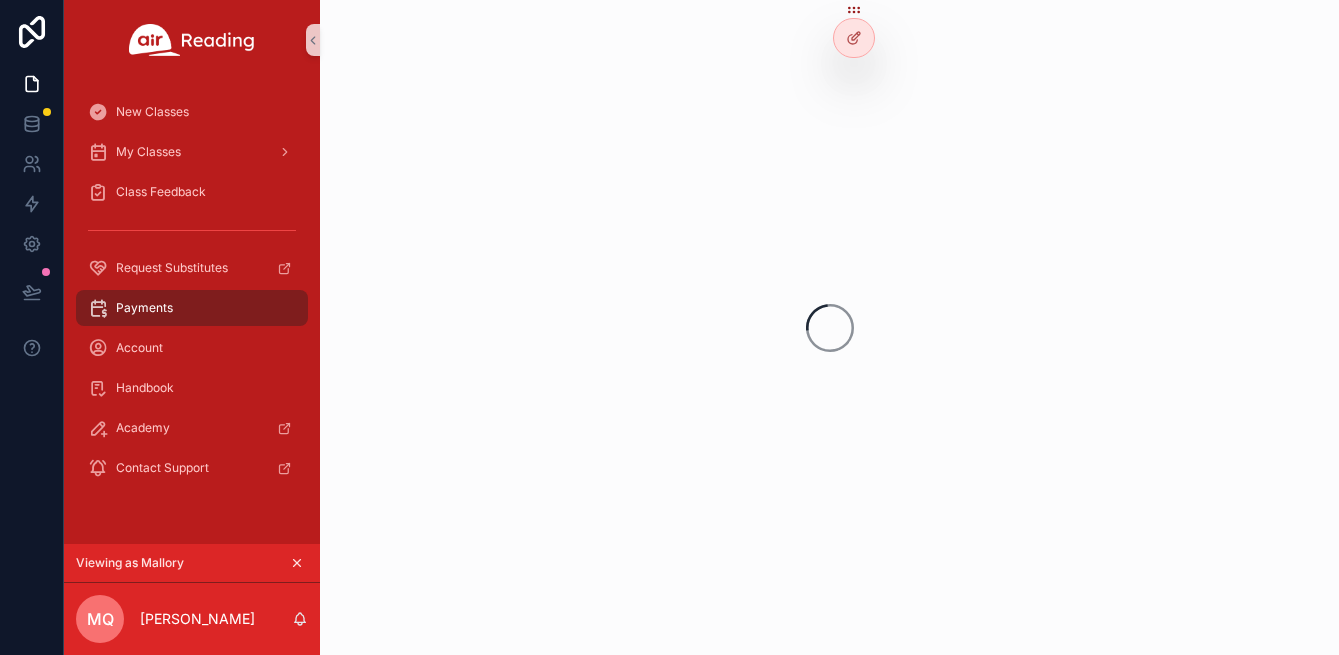 scroll, scrollTop: 0, scrollLeft: 0, axis: both 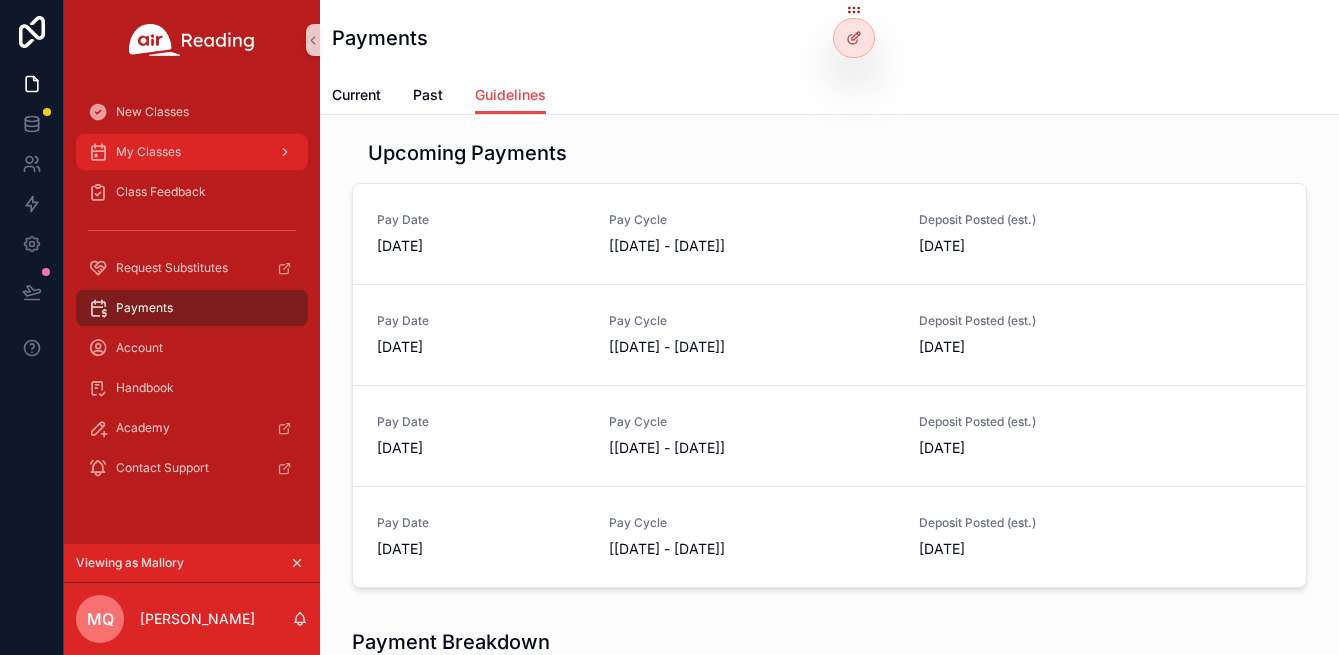 click on "My Classes" at bounding box center [192, 152] 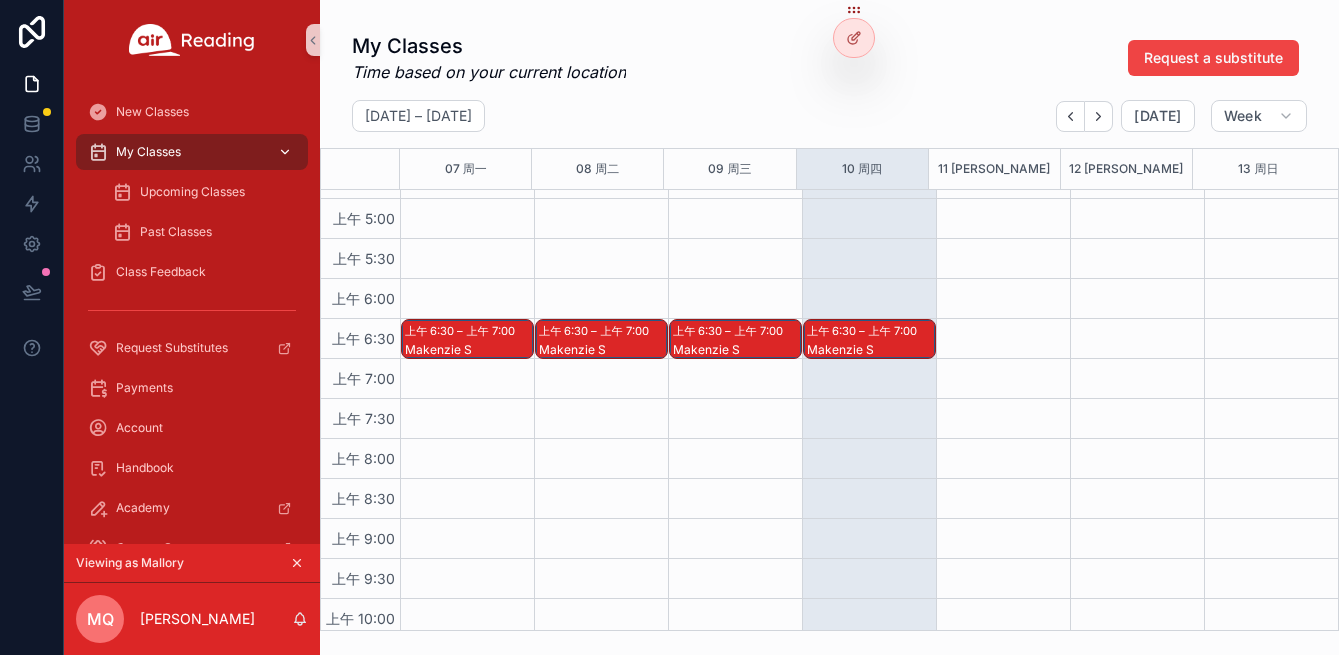 scroll, scrollTop: 392, scrollLeft: 0, axis: vertical 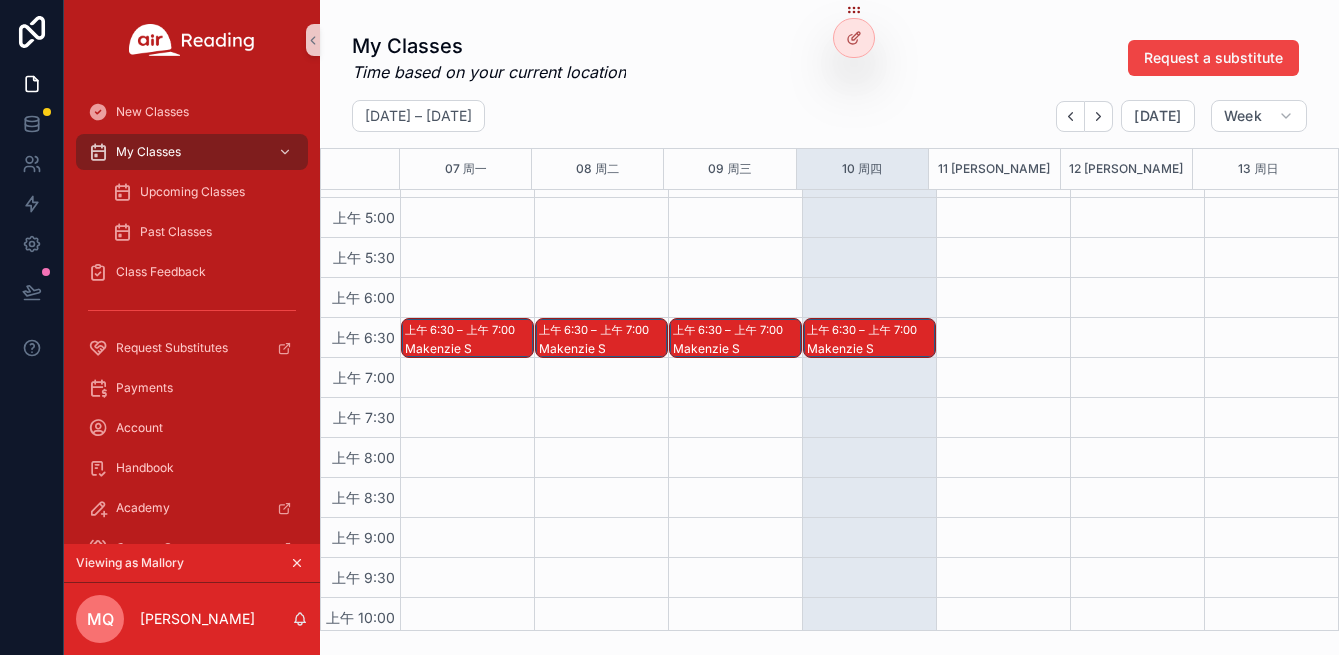 click on "上午 6:30 – 上午 7:00" at bounding box center (864, 330) 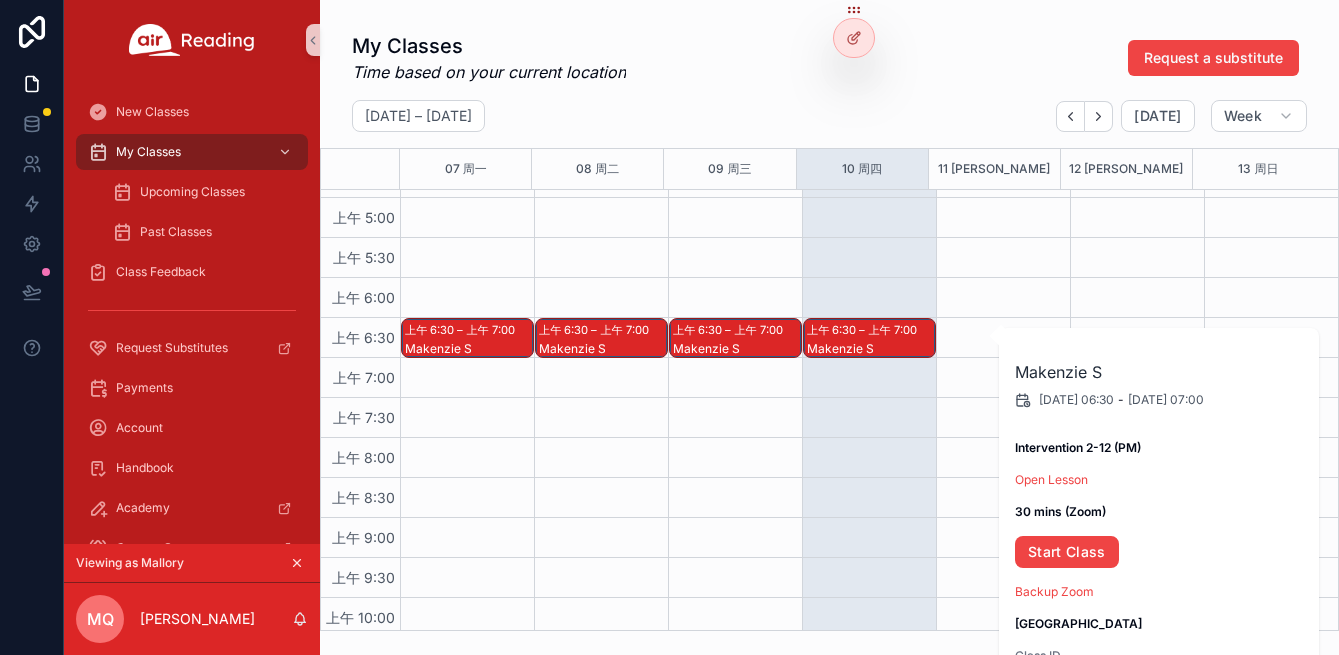click on "上午 6:30 – 上午 7:00 Makenzie S 上午 11:00 – 上午 11:30 Miracle T, Richard P" at bounding box center [869, 758] 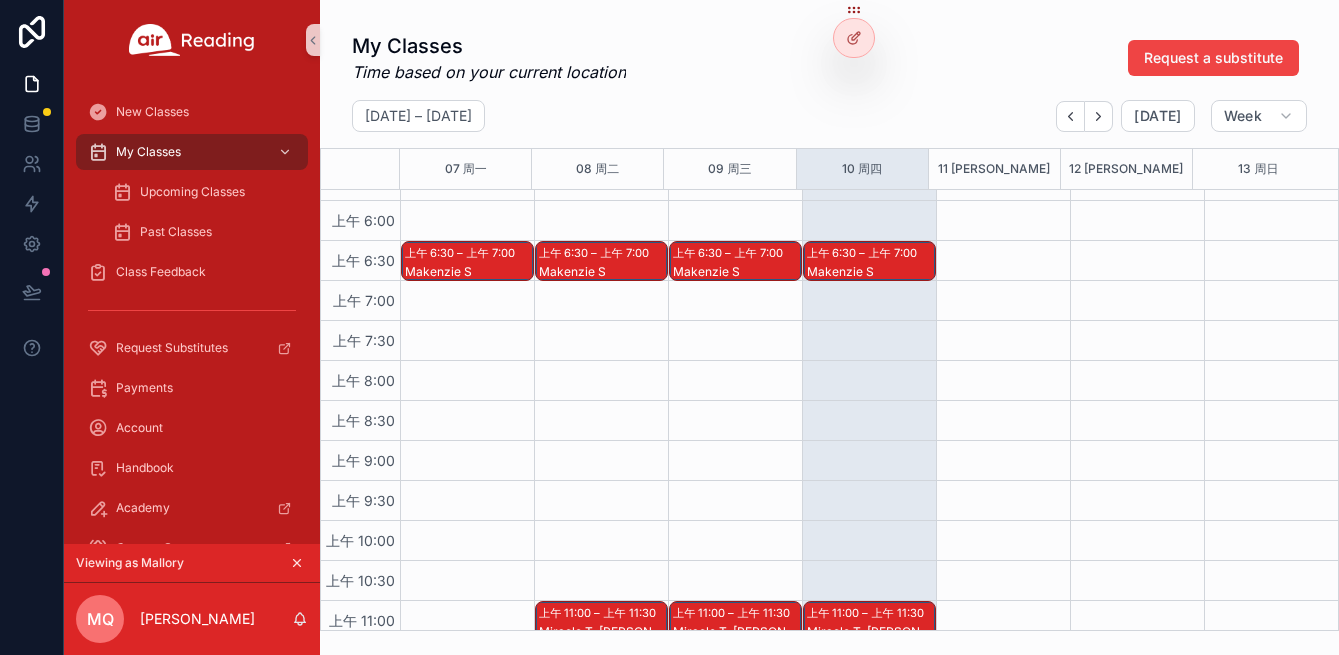 scroll, scrollTop: 467, scrollLeft: 0, axis: vertical 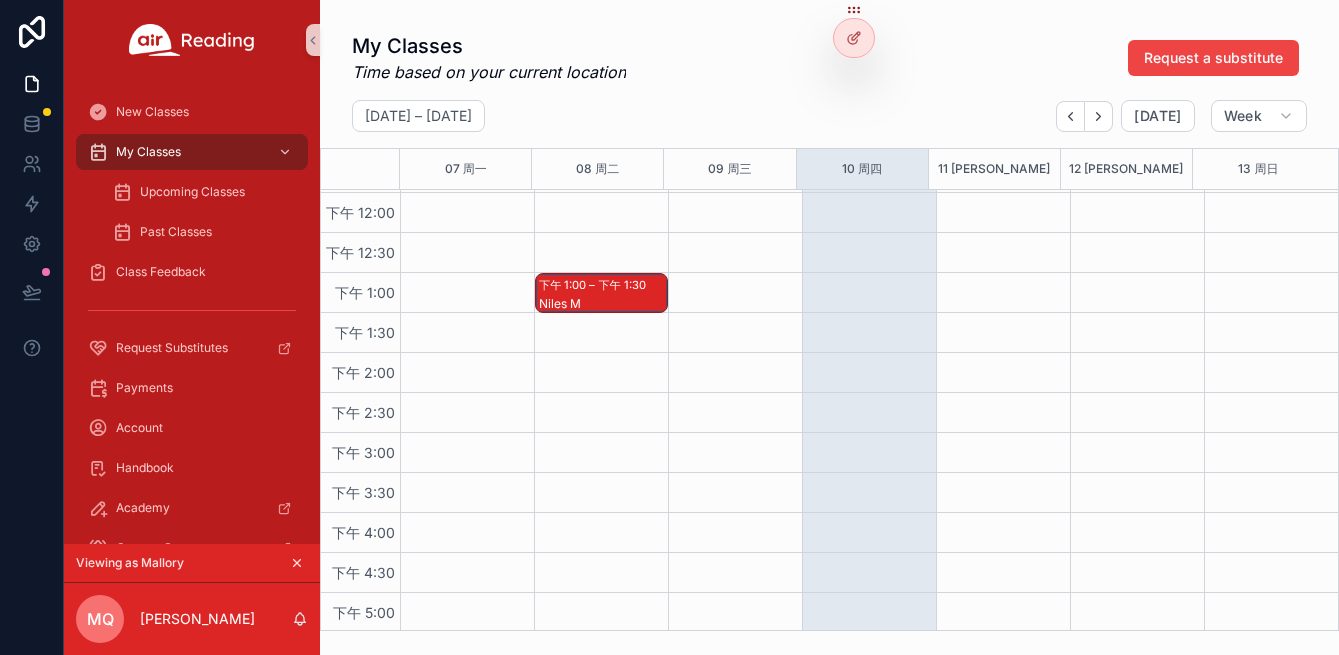 click on "上午 6:30 – 上午 7:00 Makenzie S 上午 11:00 – 上午 11:30 Miracle T, Richard P" at bounding box center [869, 193] 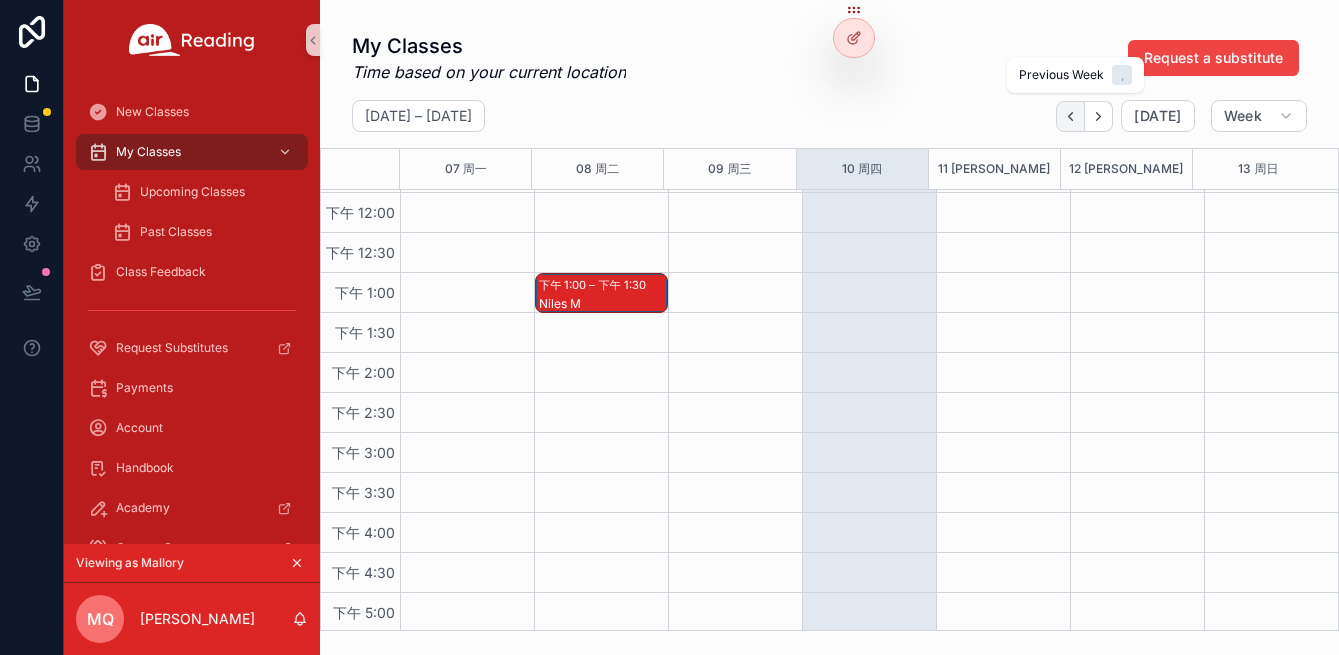 click 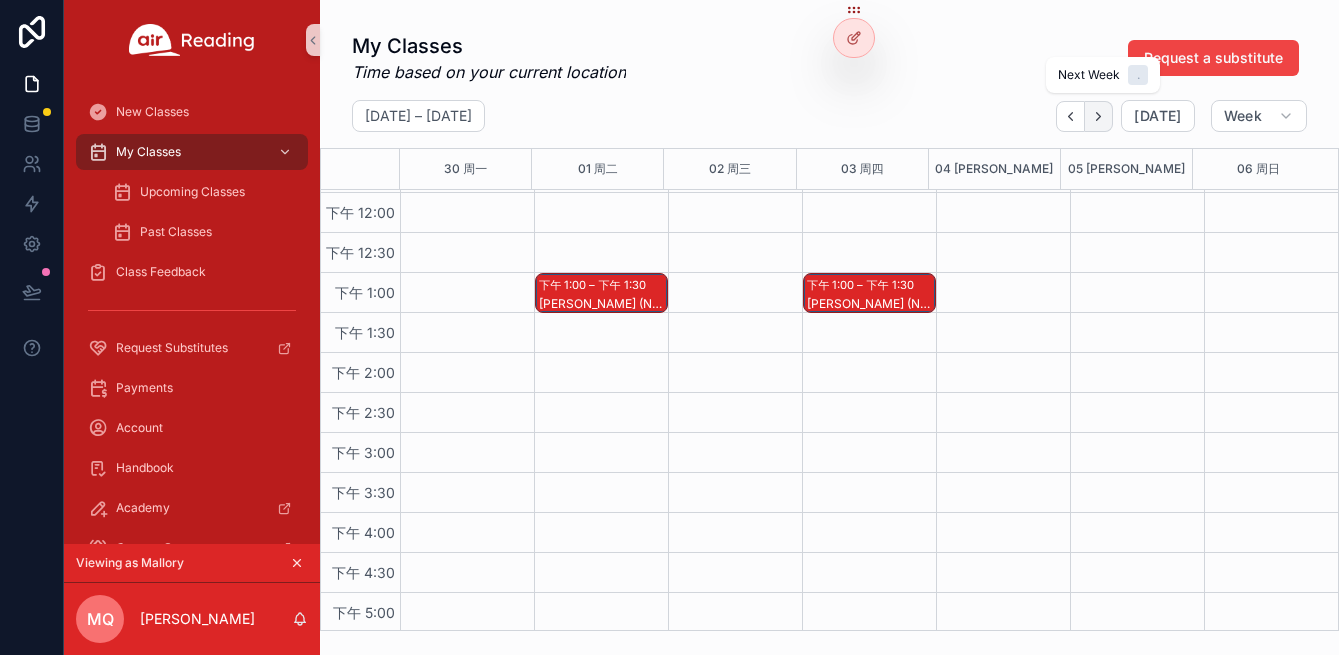 click at bounding box center (1099, 116) 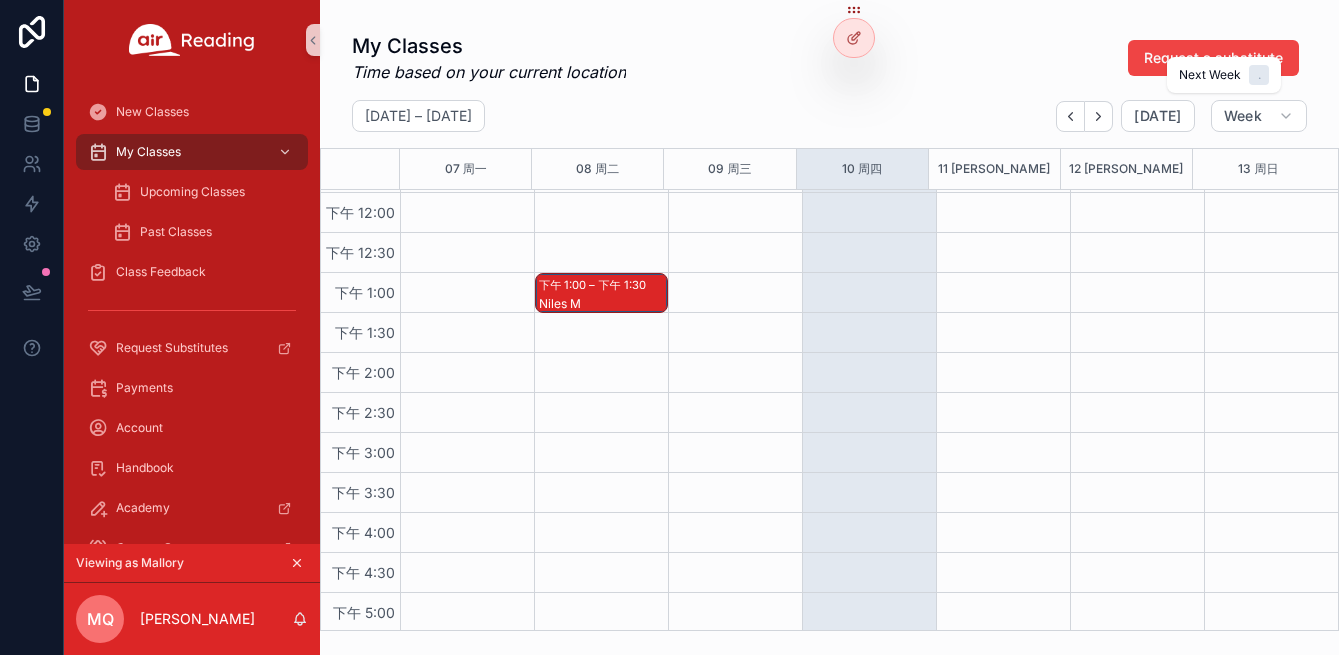 click at bounding box center [1099, 116] 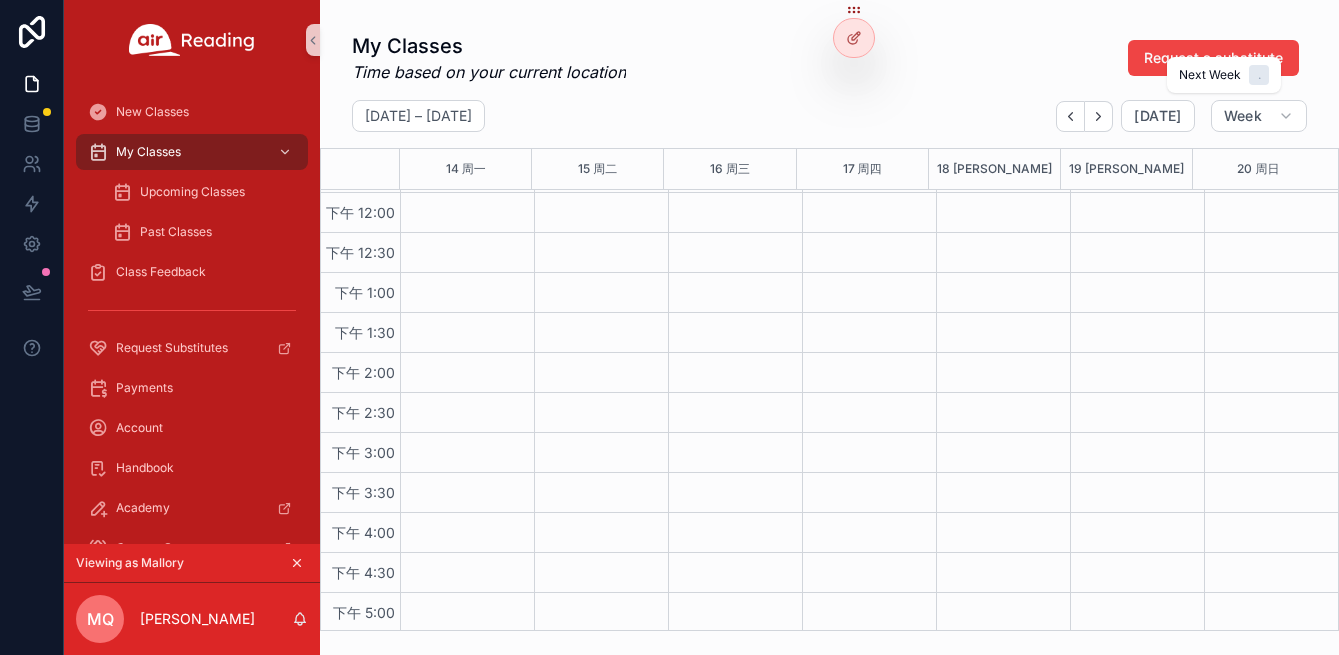 click at bounding box center [1099, 116] 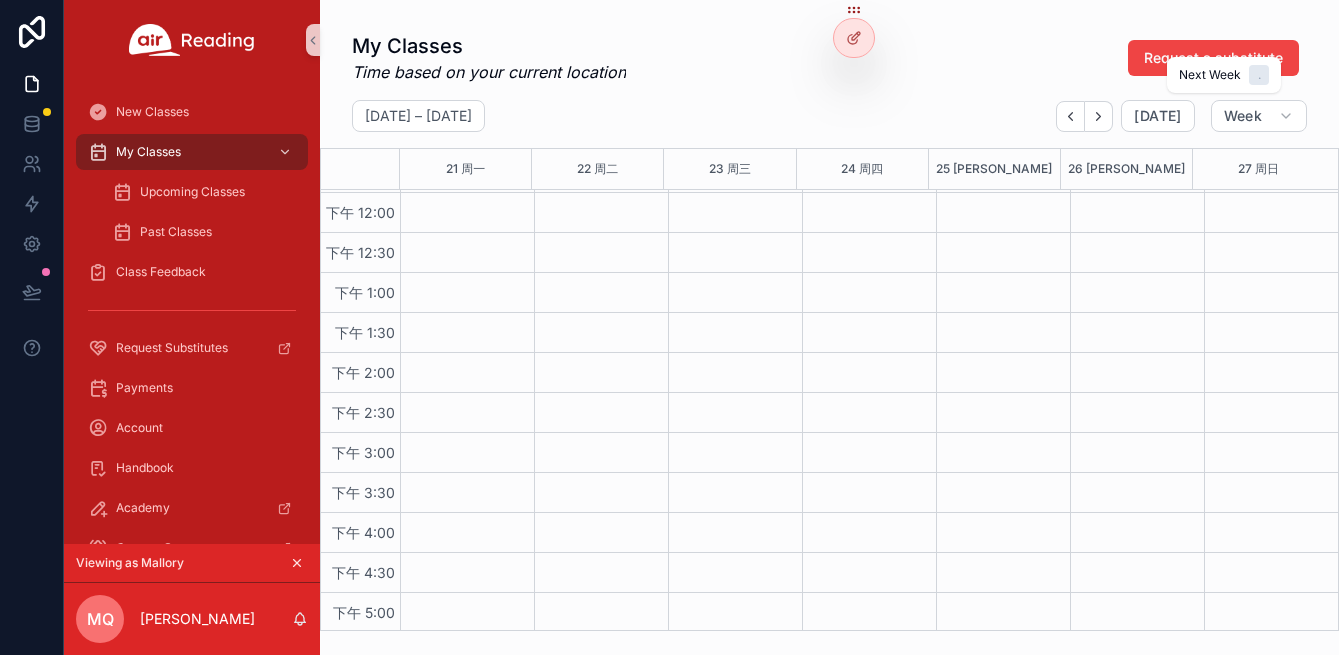 click at bounding box center [1099, 116] 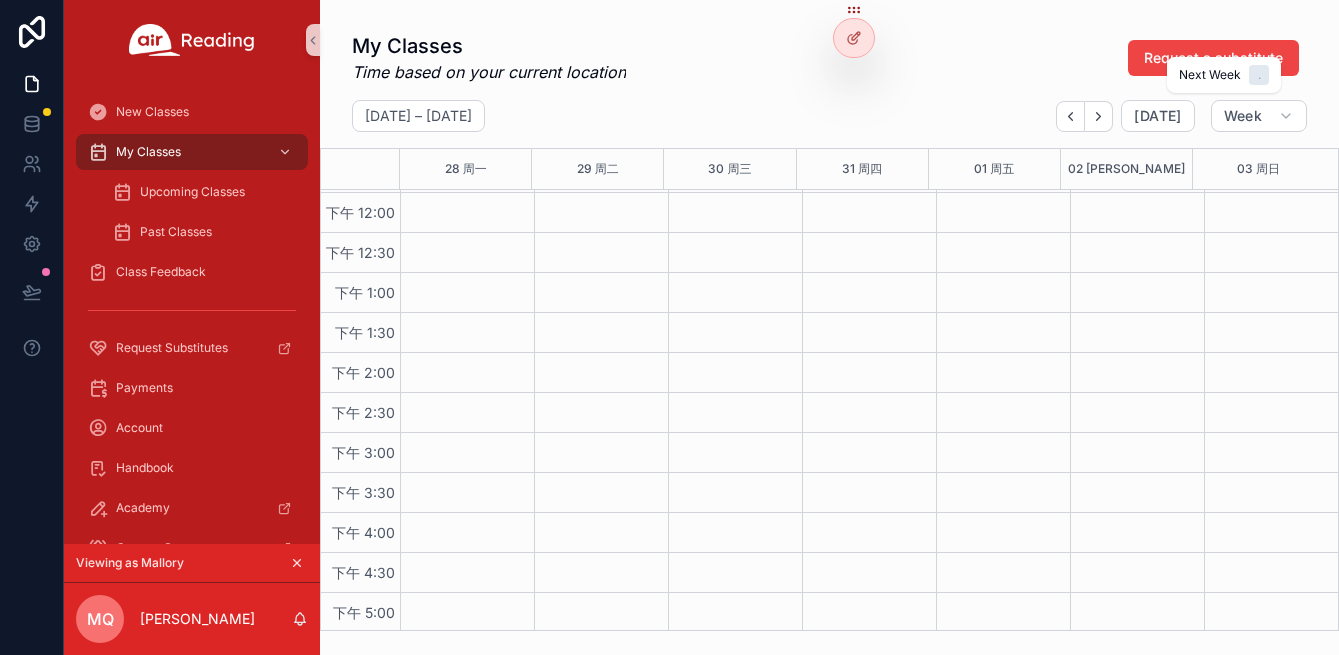 click at bounding box center (1099, 116) 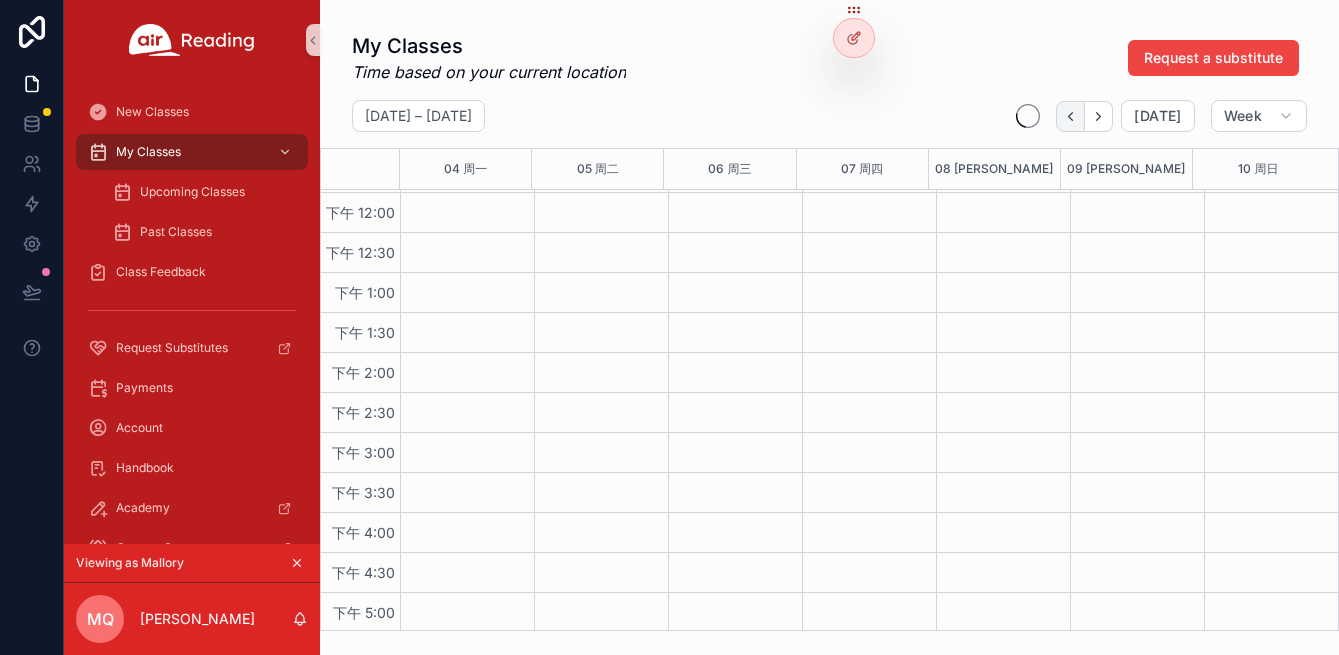 click 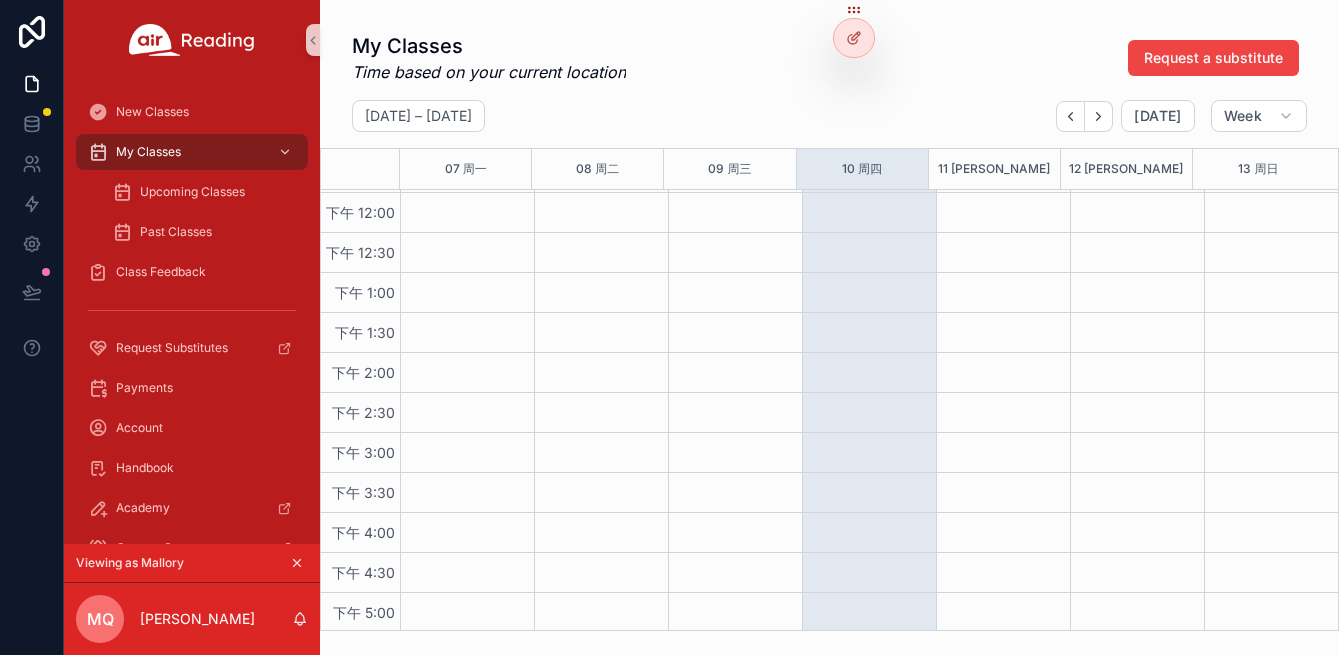 click 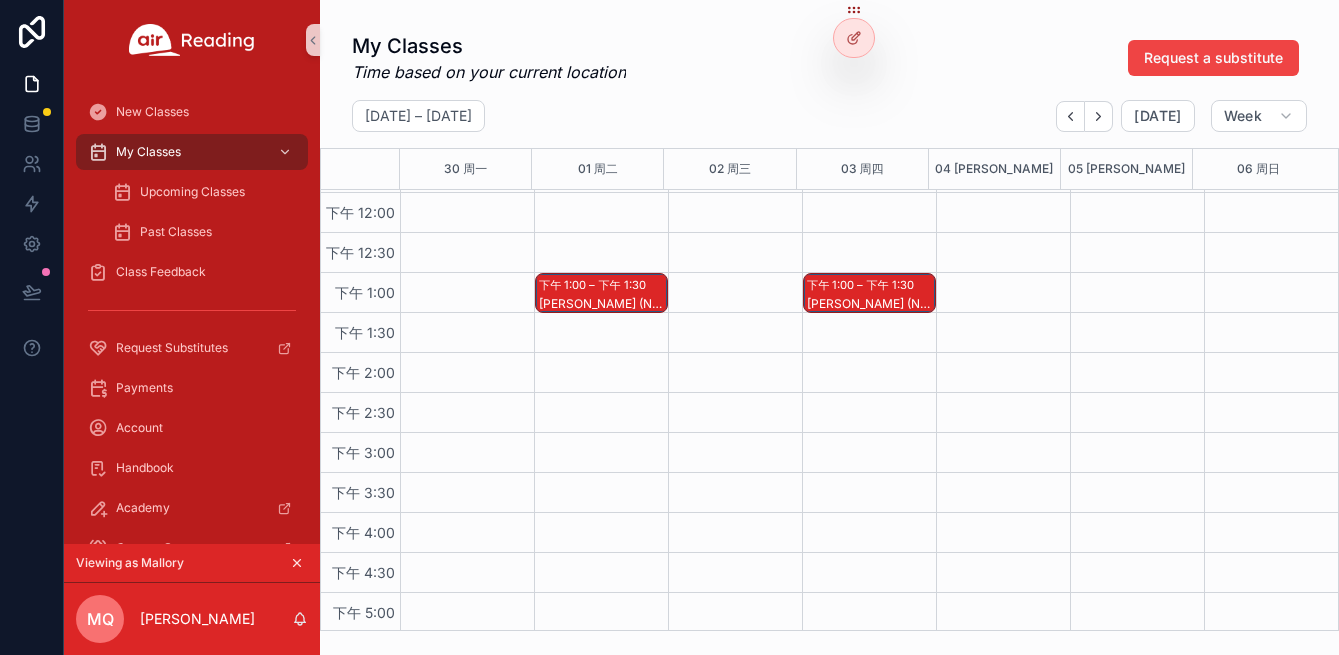 click 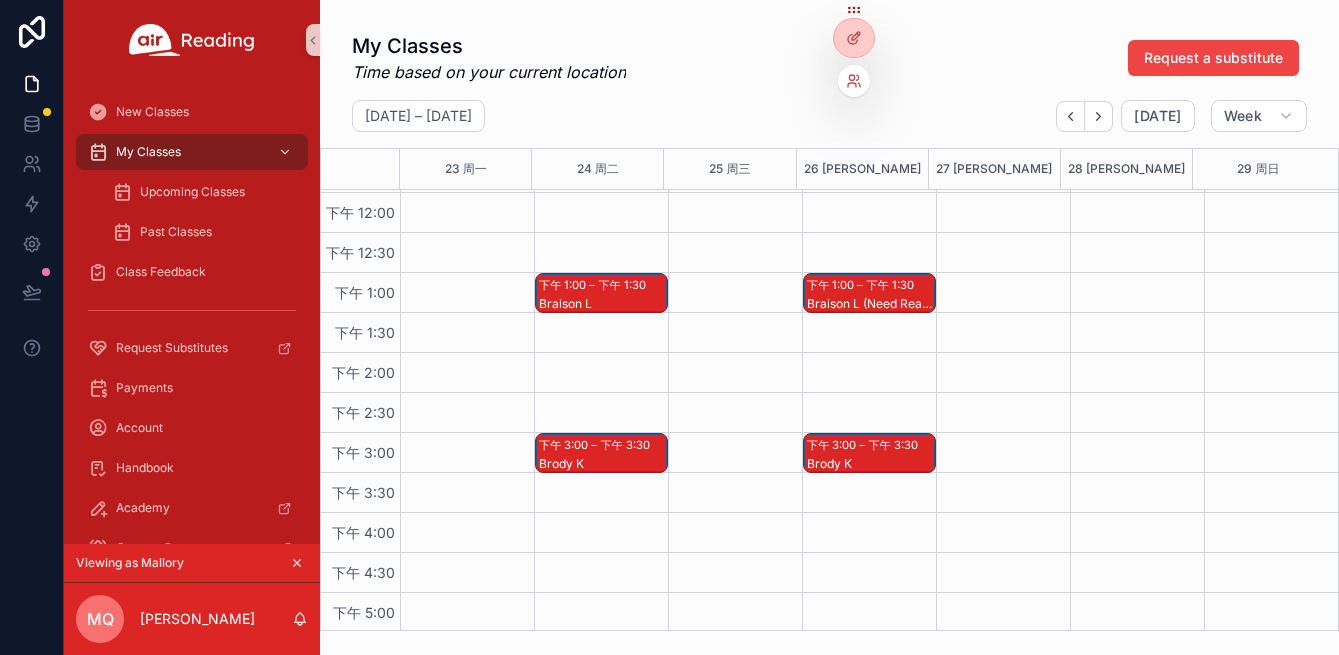 click at bounding box center (854, 81) 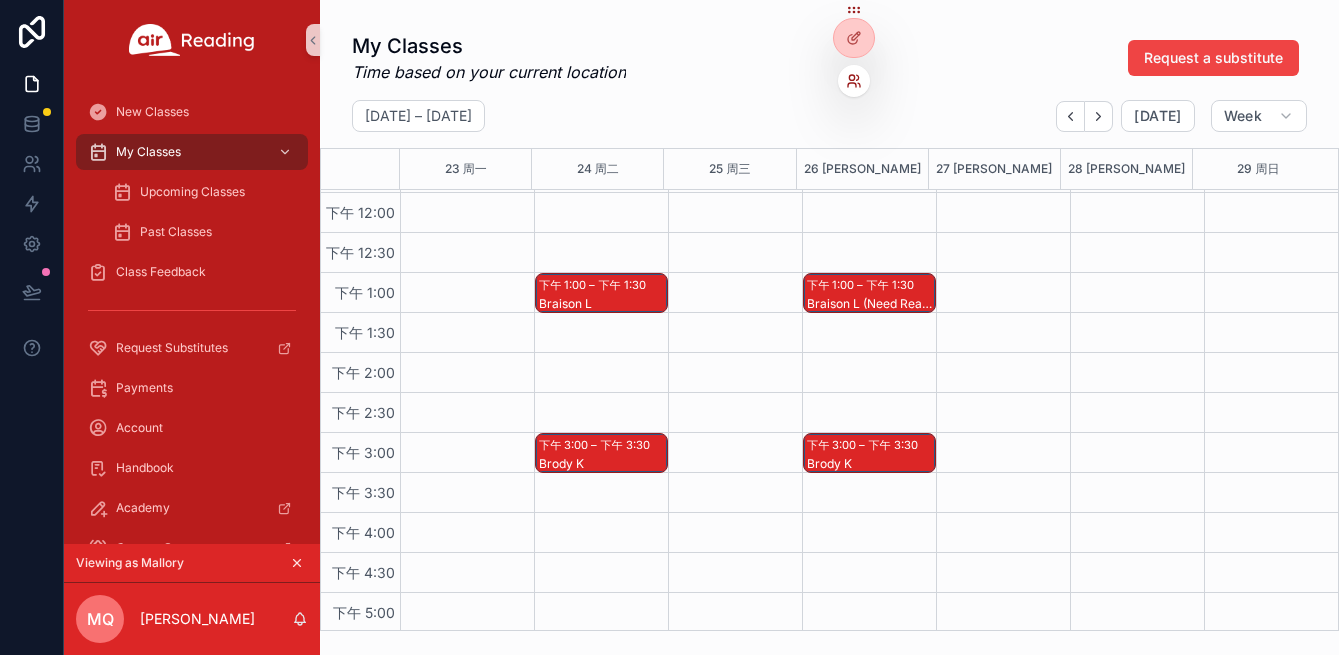 click 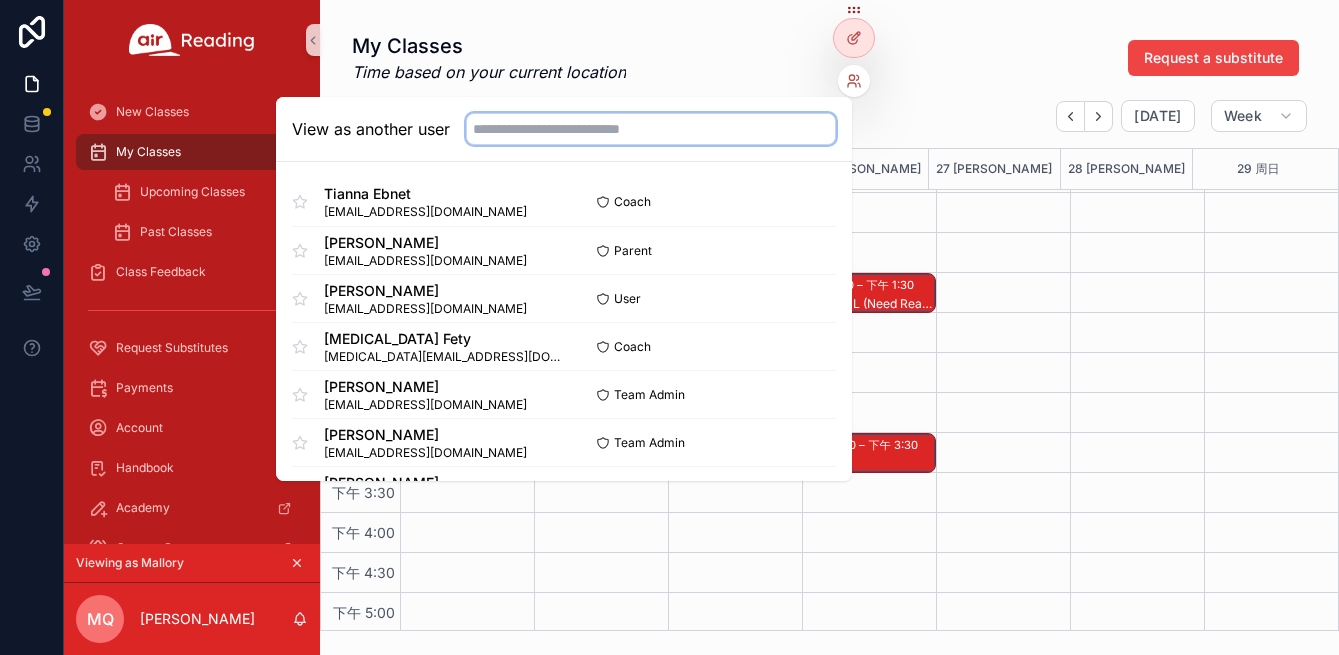 click at bounding box center (651, 129) 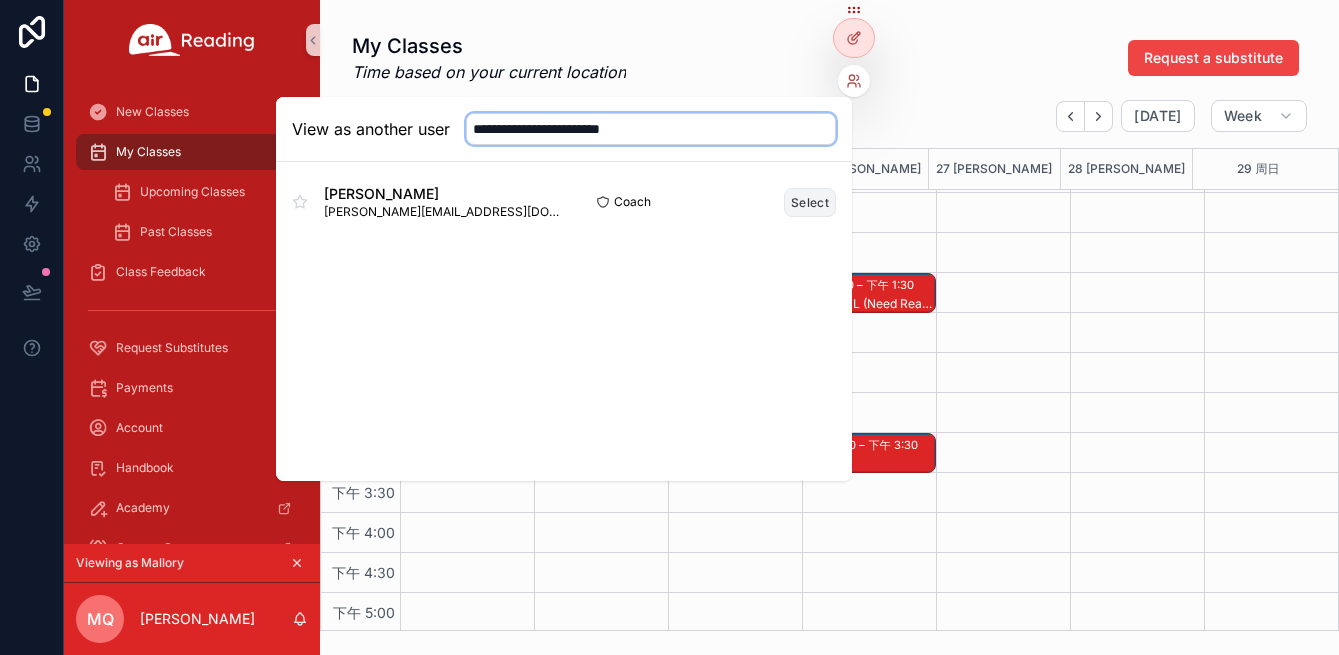 type on "**********" 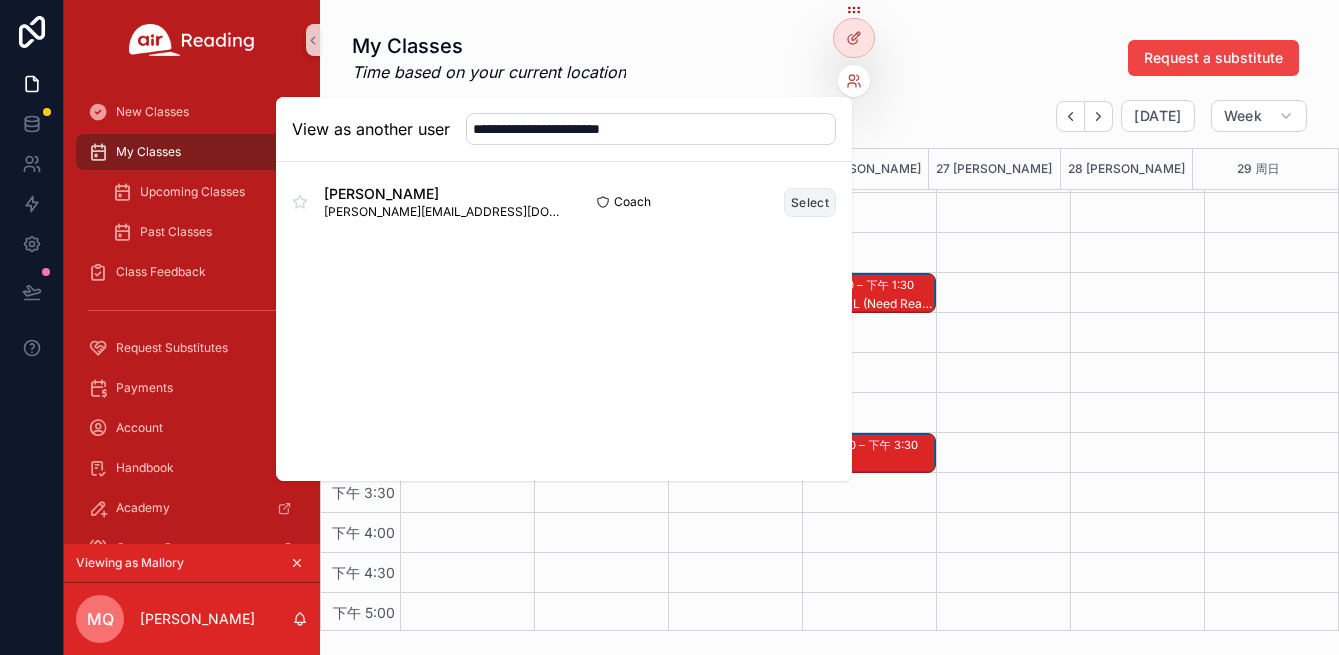 click on "Select" at bounding box center (810, 202) 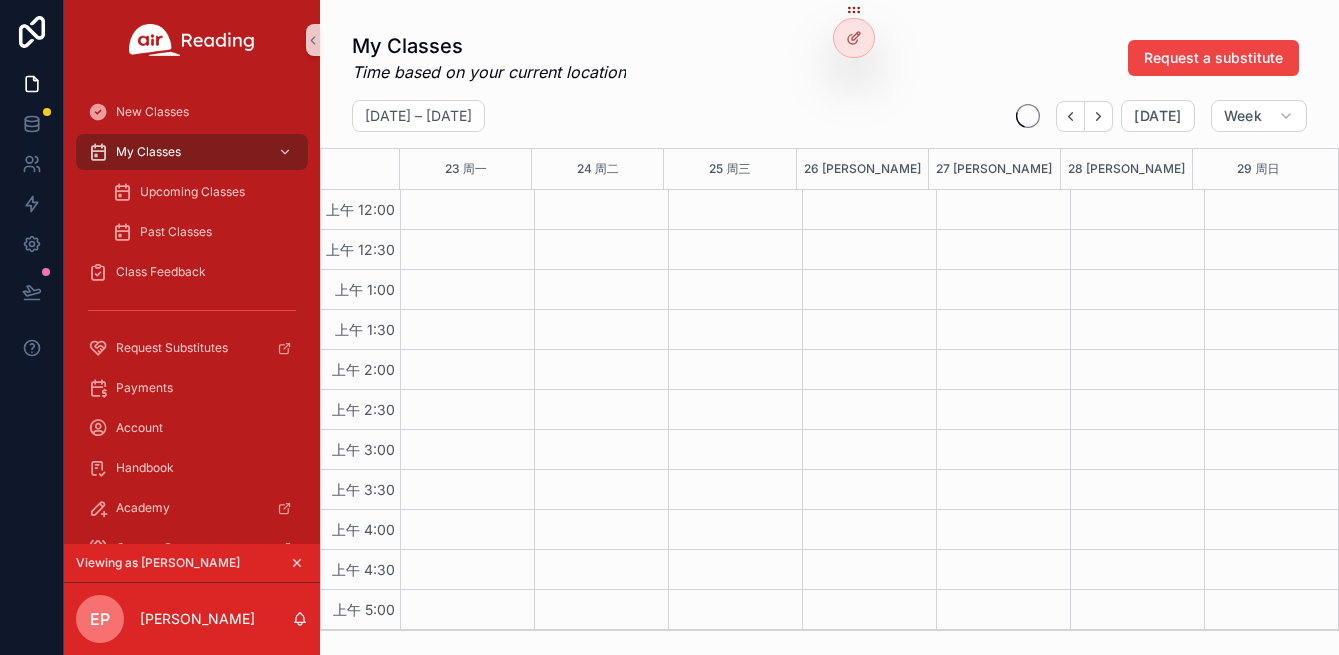 scroll, scrollTop: 0, scrollLeft: 0, axis: both 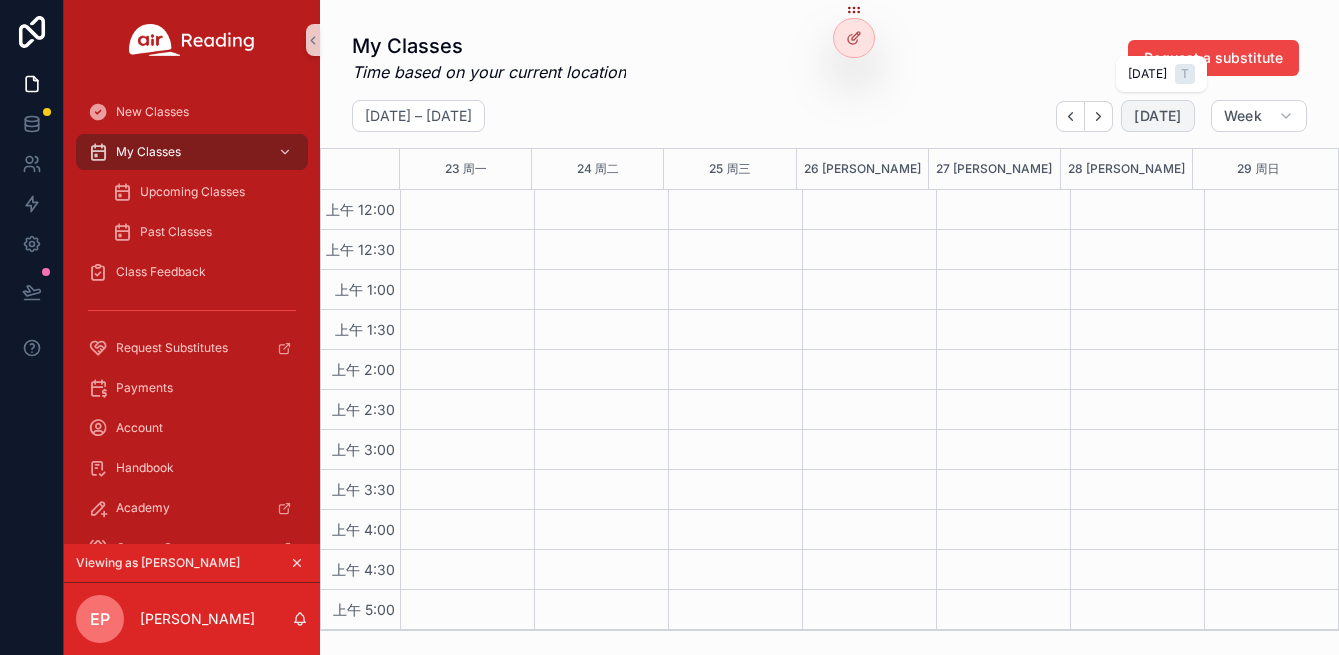 click on "[DATE]" at bounding box center [1157, 116] 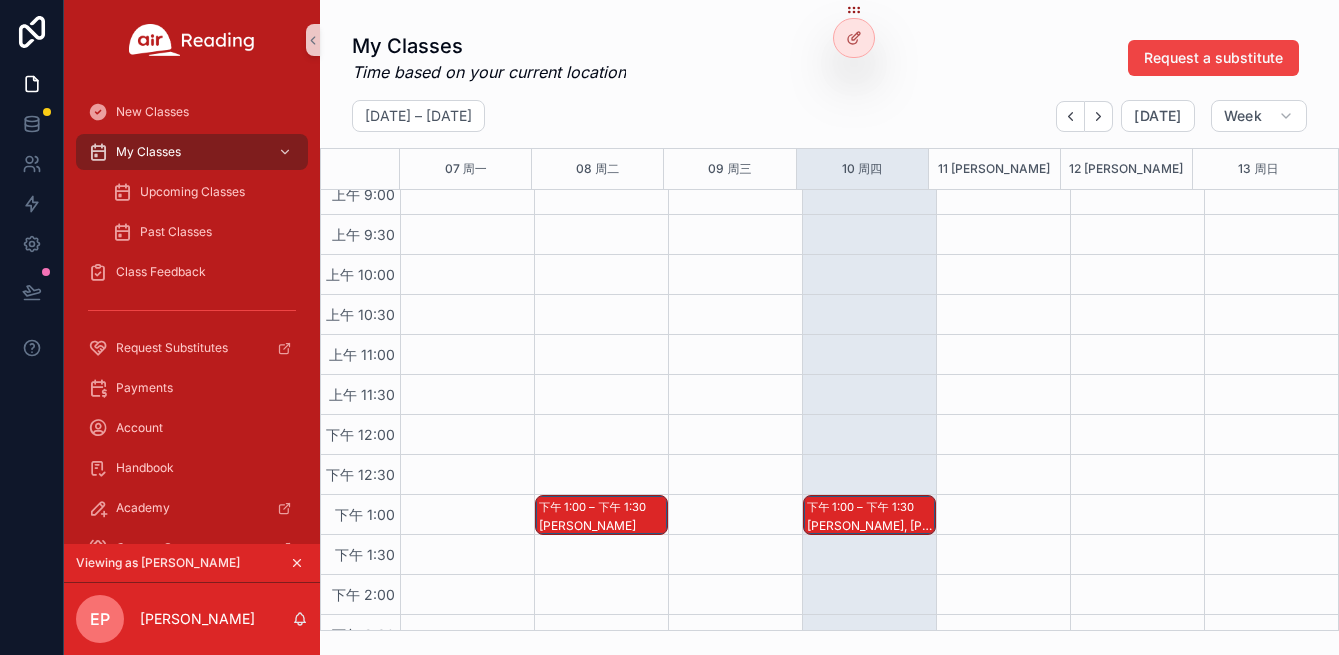 scroll, scrollTop: 786, scrollLeft: 0, axis: vertical 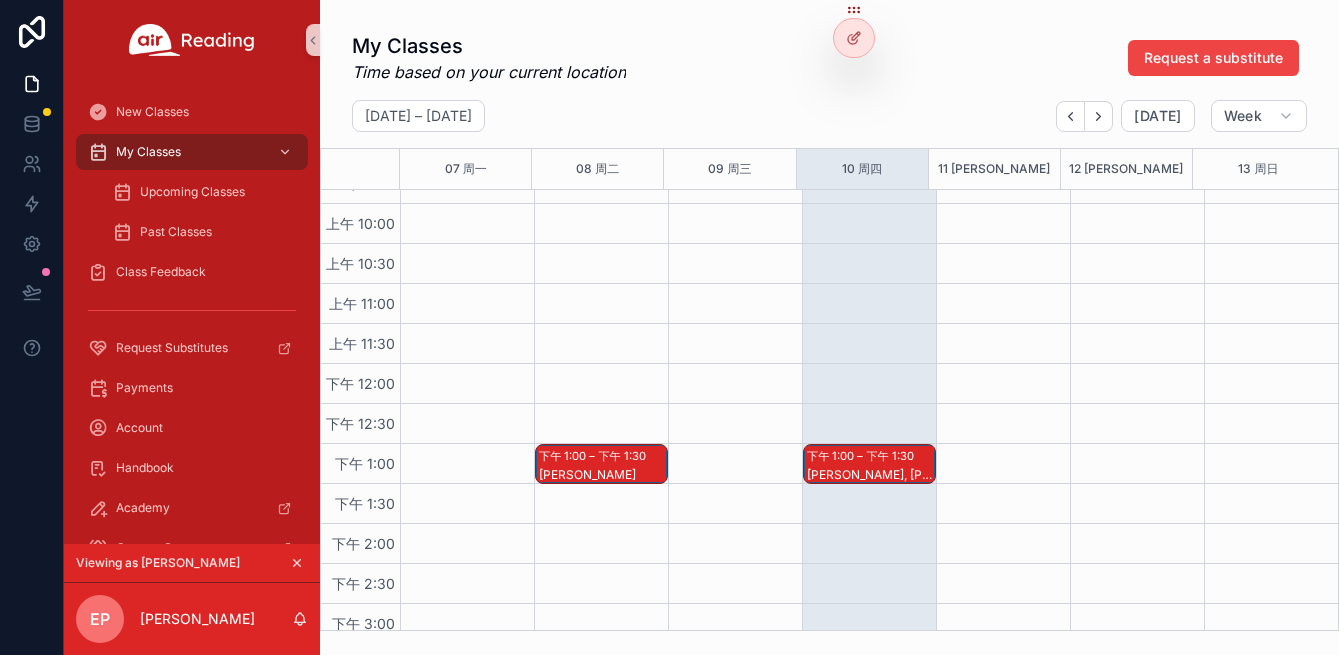click on "[PERSON_NAME], [PERSON_NAME] M" at bounding box center (870, 475) 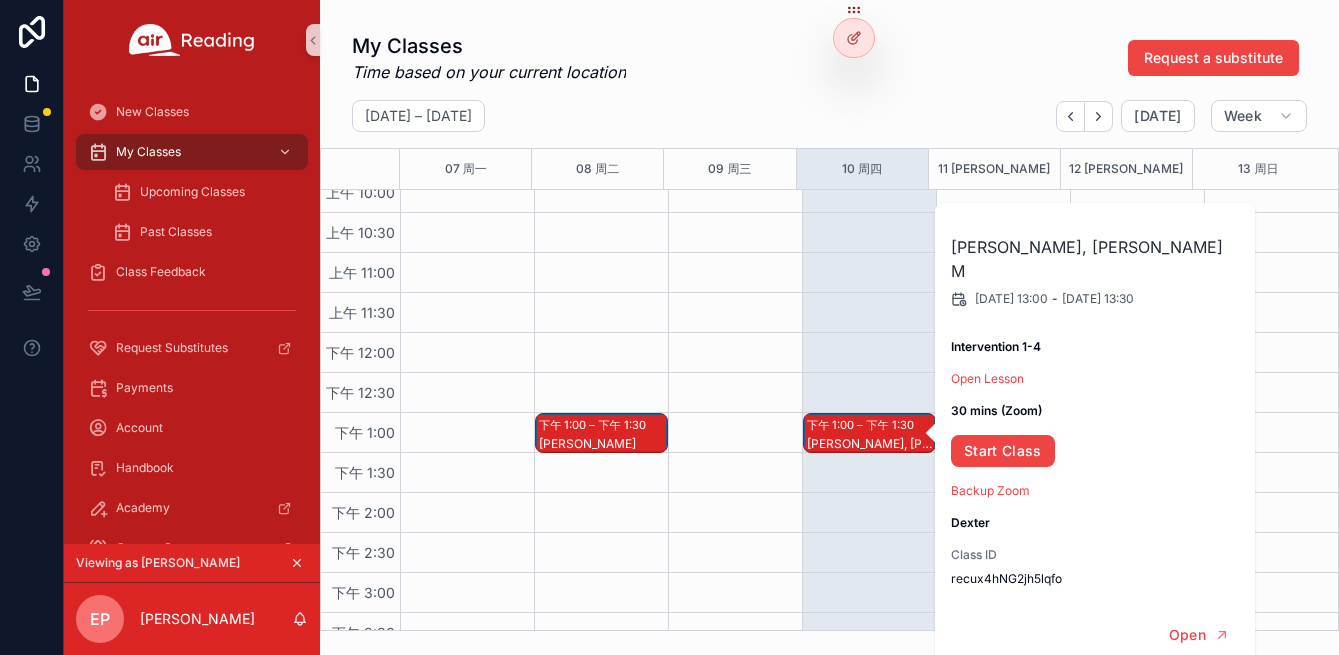 click on "上午 5:15 – 上午 5:45 [PERSON_NAME] J 上午 6:30 – 上午 7:00 [PERSON_NAME] O 下午 1:00 – 下午 1:30 [PERSON_NAME], [PERSON_NAME] M 下午 6:00 – 下午 6:30 [PERSON_NAME], [PERSON_NAME] F" at bounding box center (869, 333) 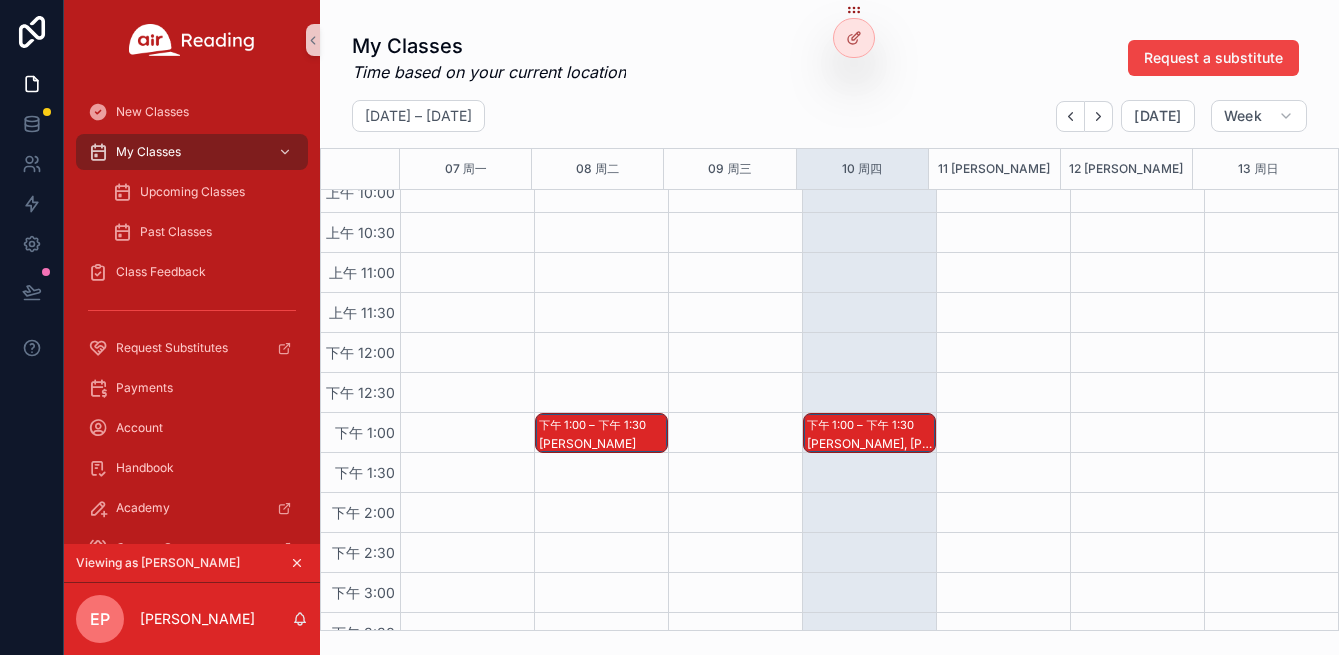 scroll, scrollTop: 883, scrollLeft: 0, axis: vertical 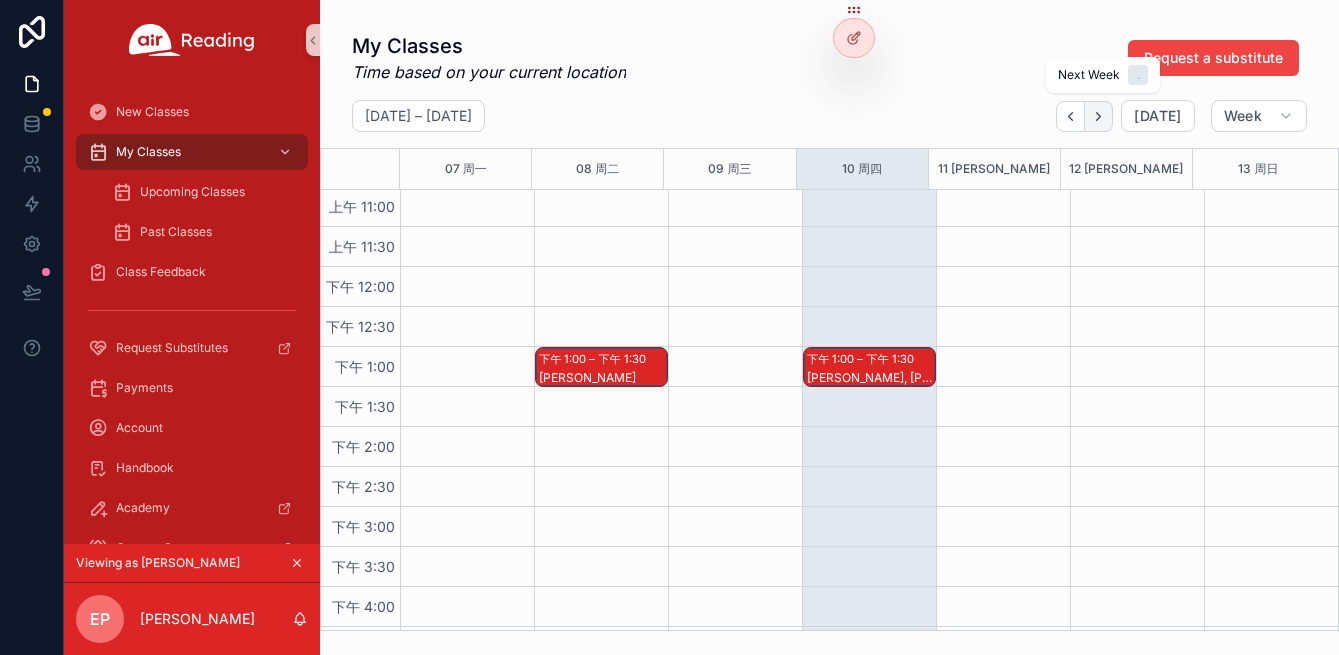 click 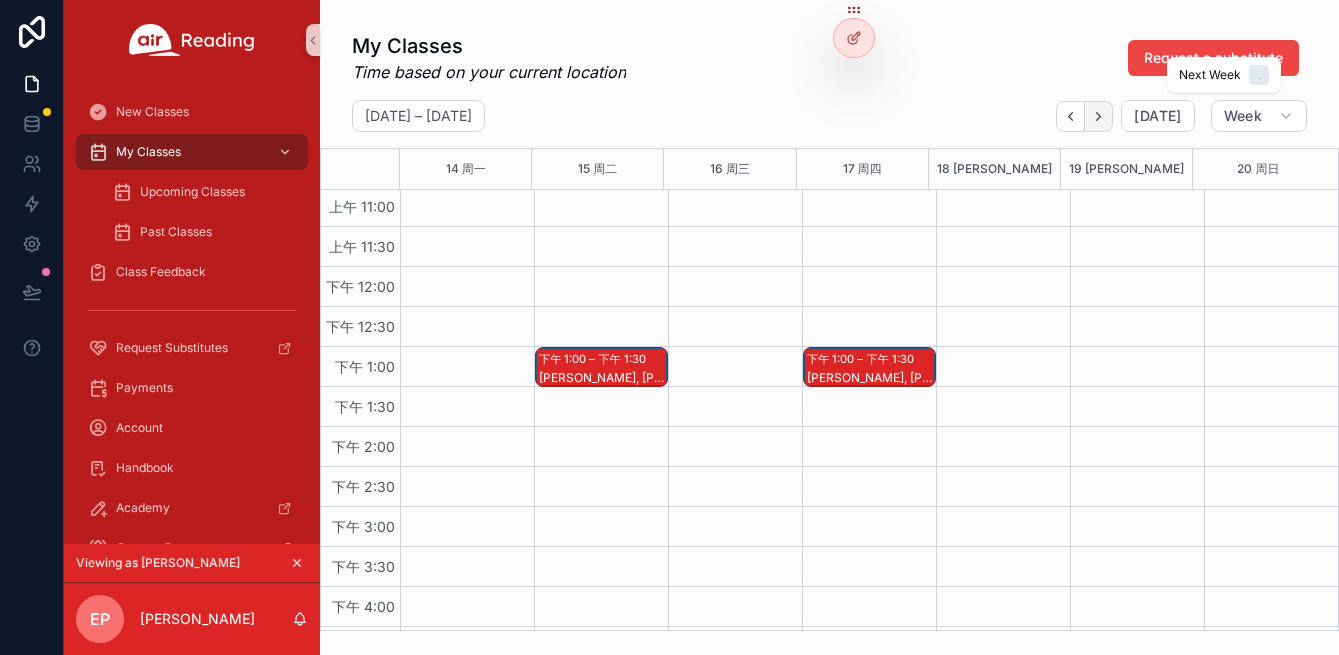 click 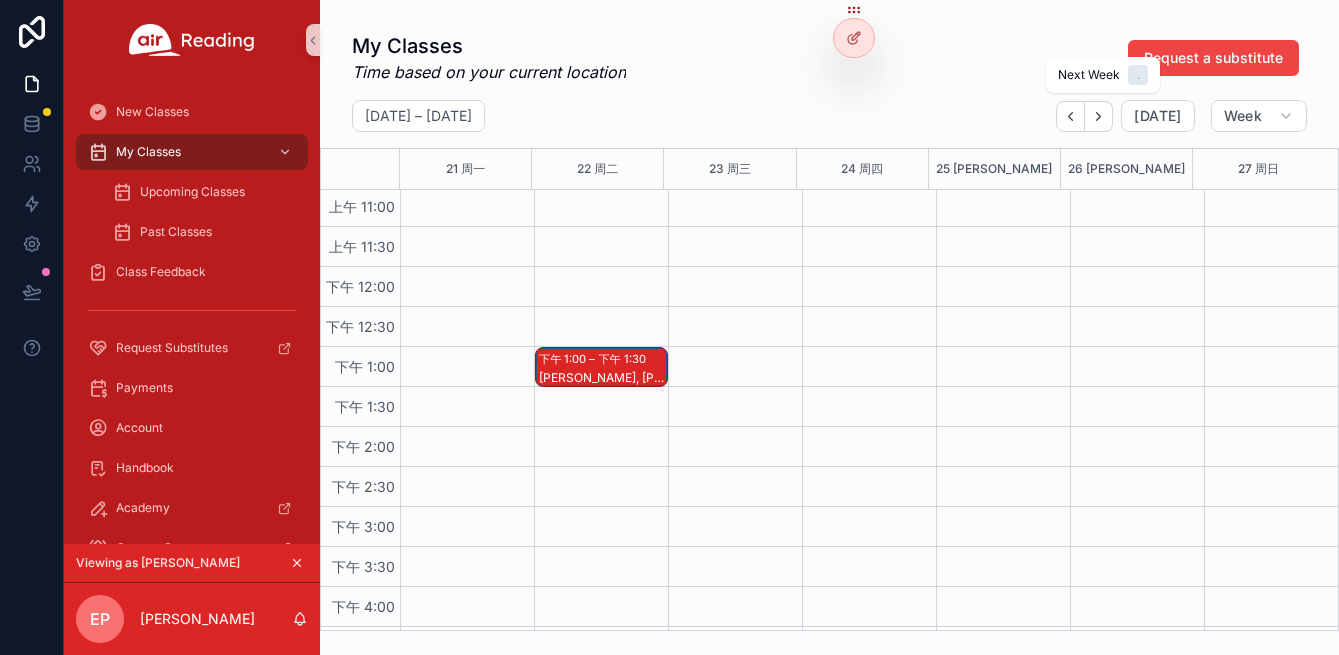 click 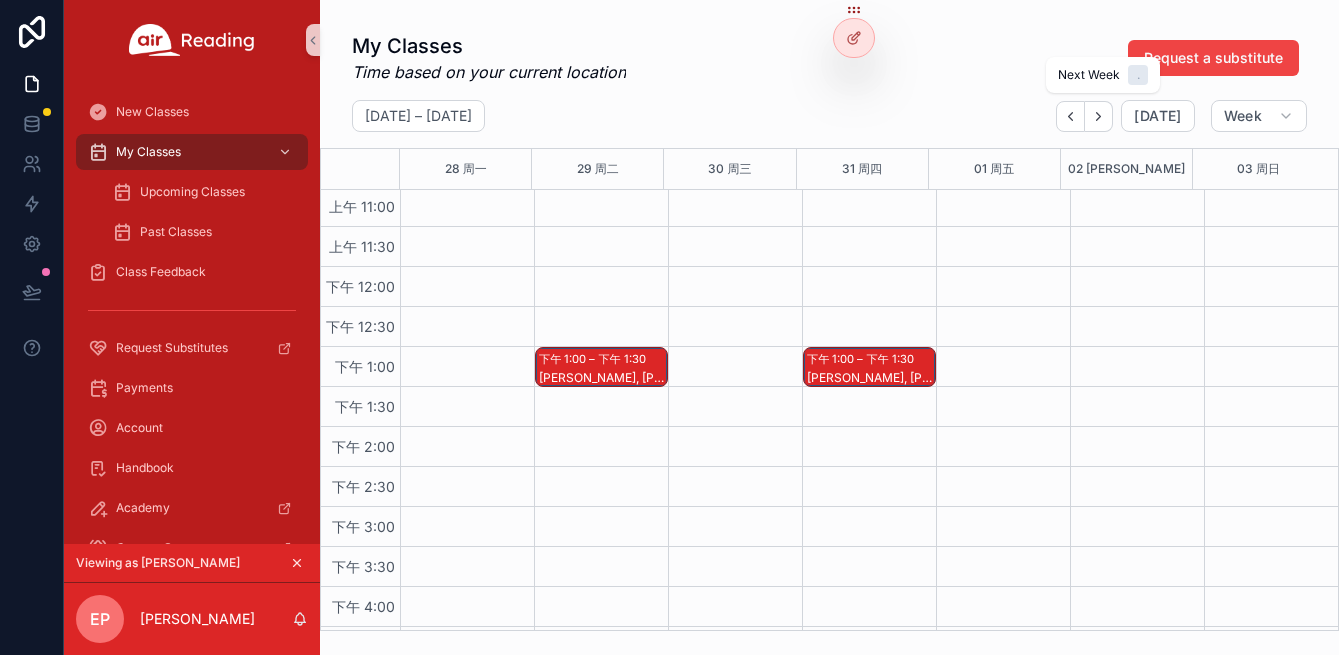 click 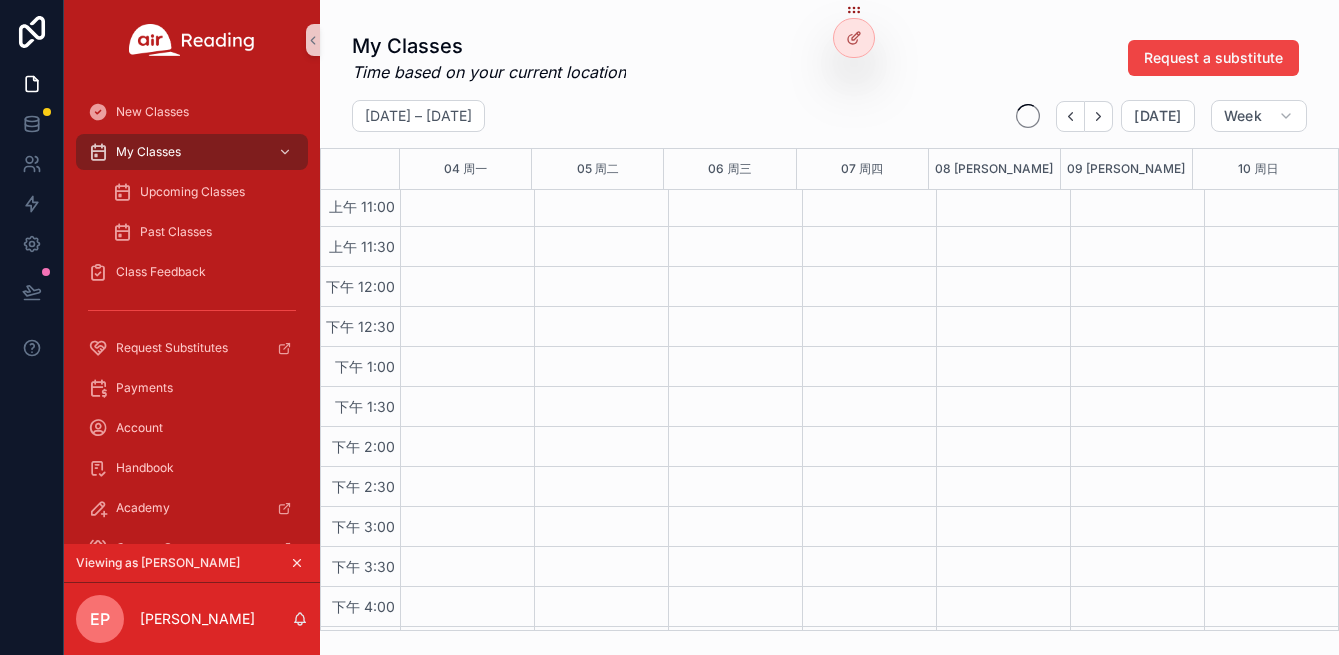 click 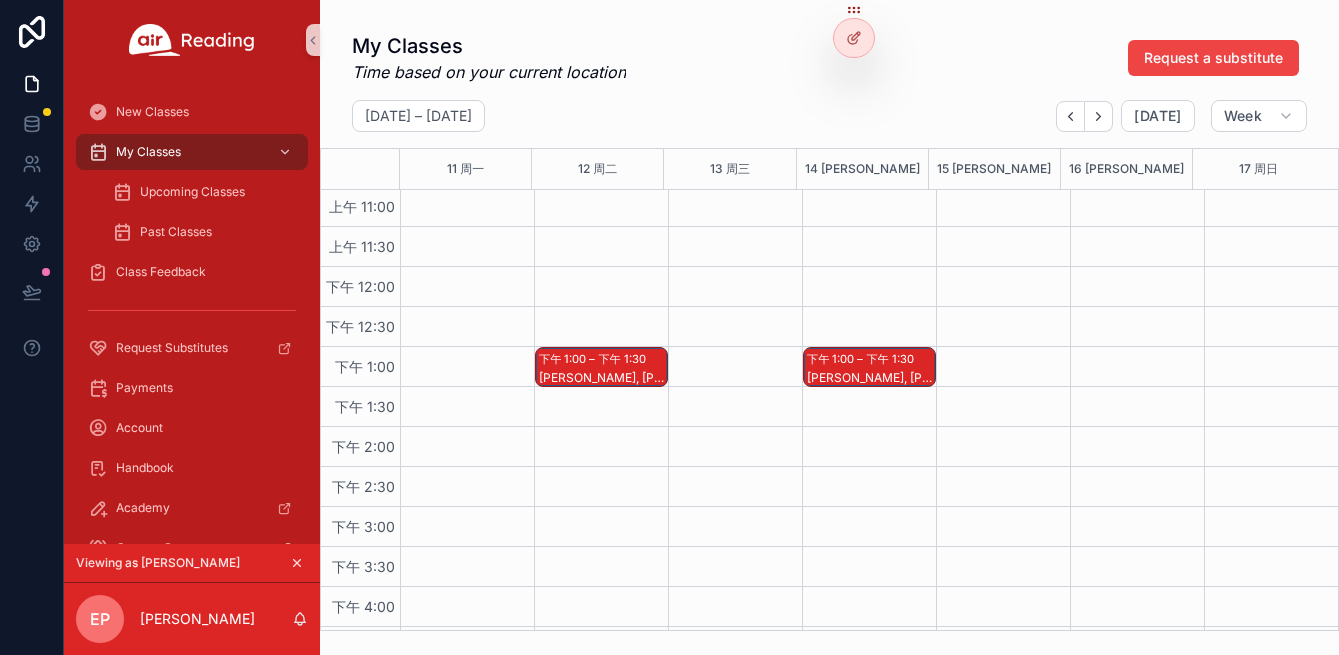 click at bounding box center [1003, 267] 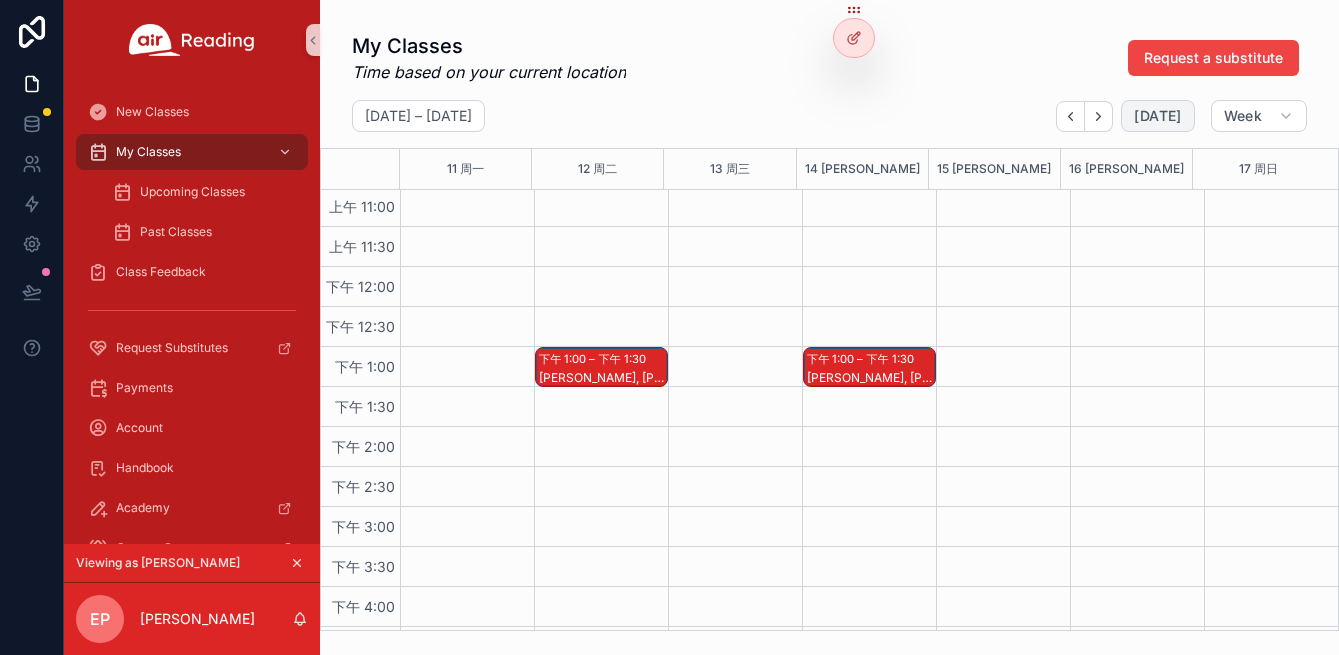 scroll, scrollTop: 923, scrollLeft: 0, axis: vertical 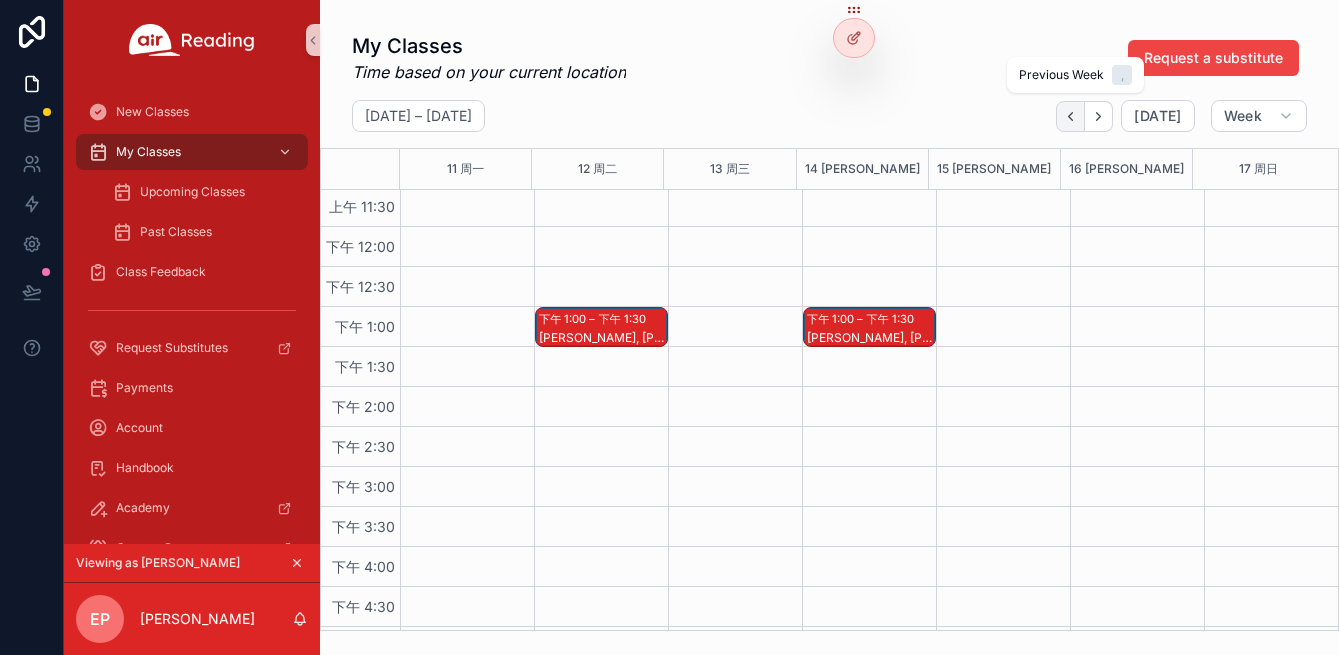 click 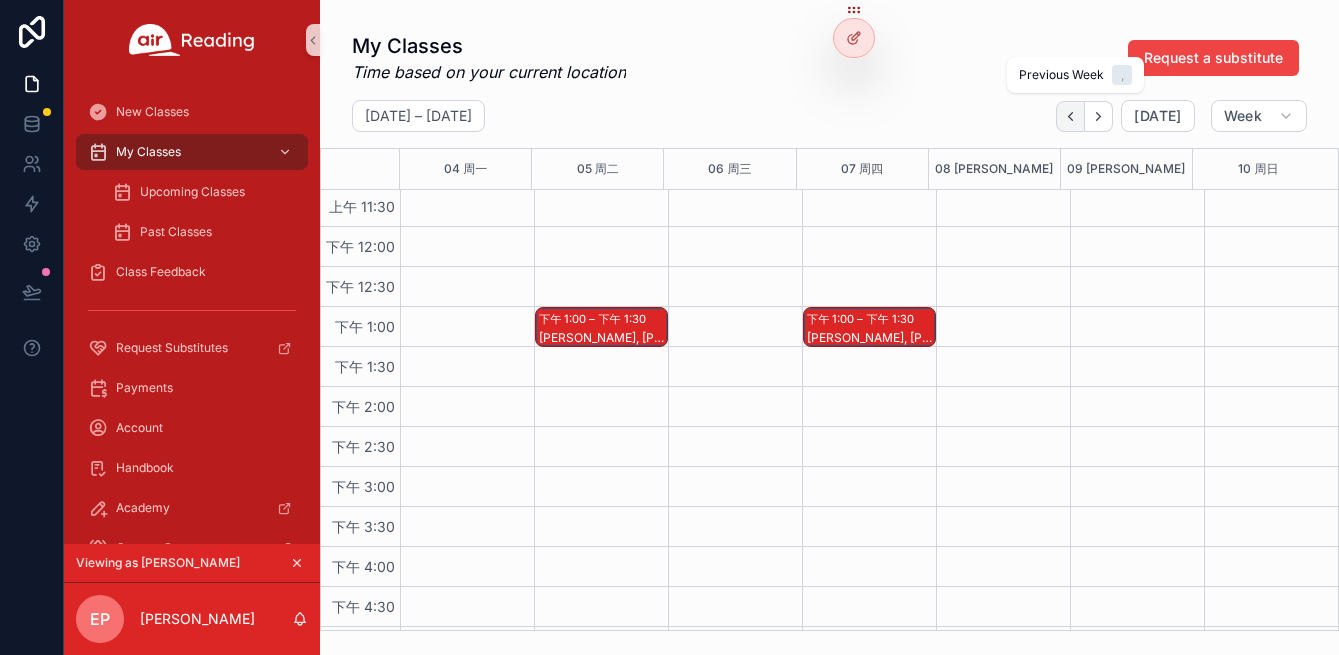 click 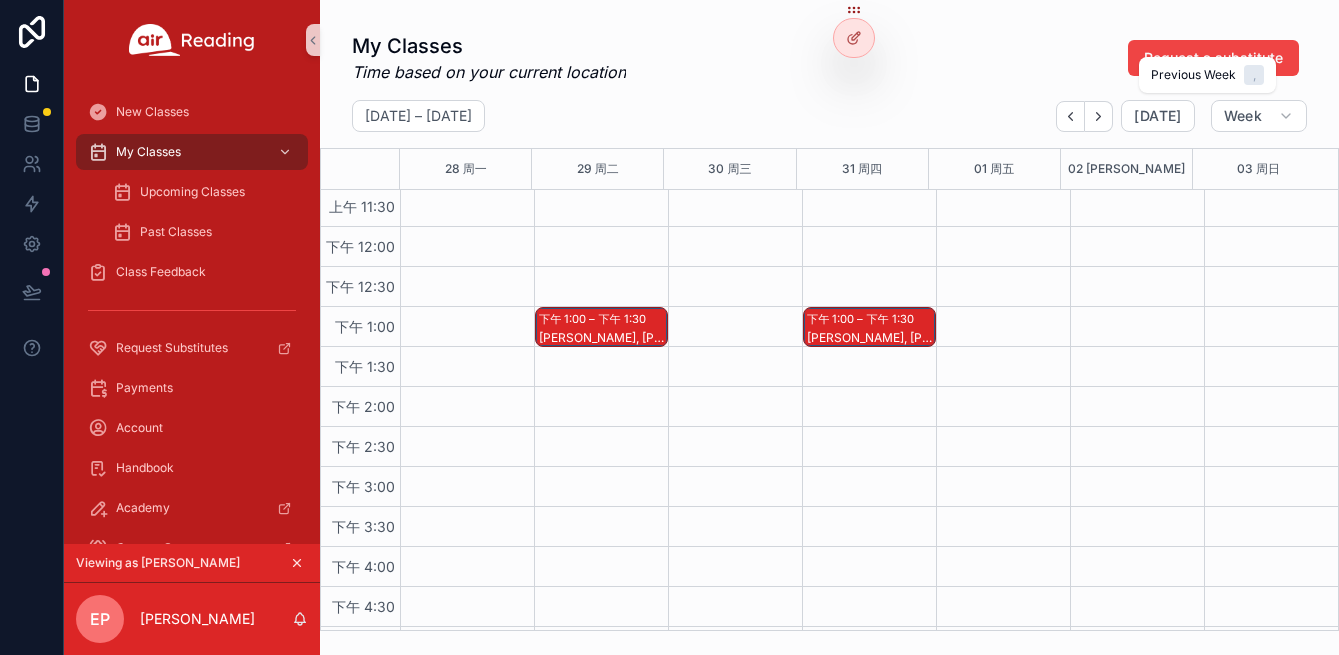 click 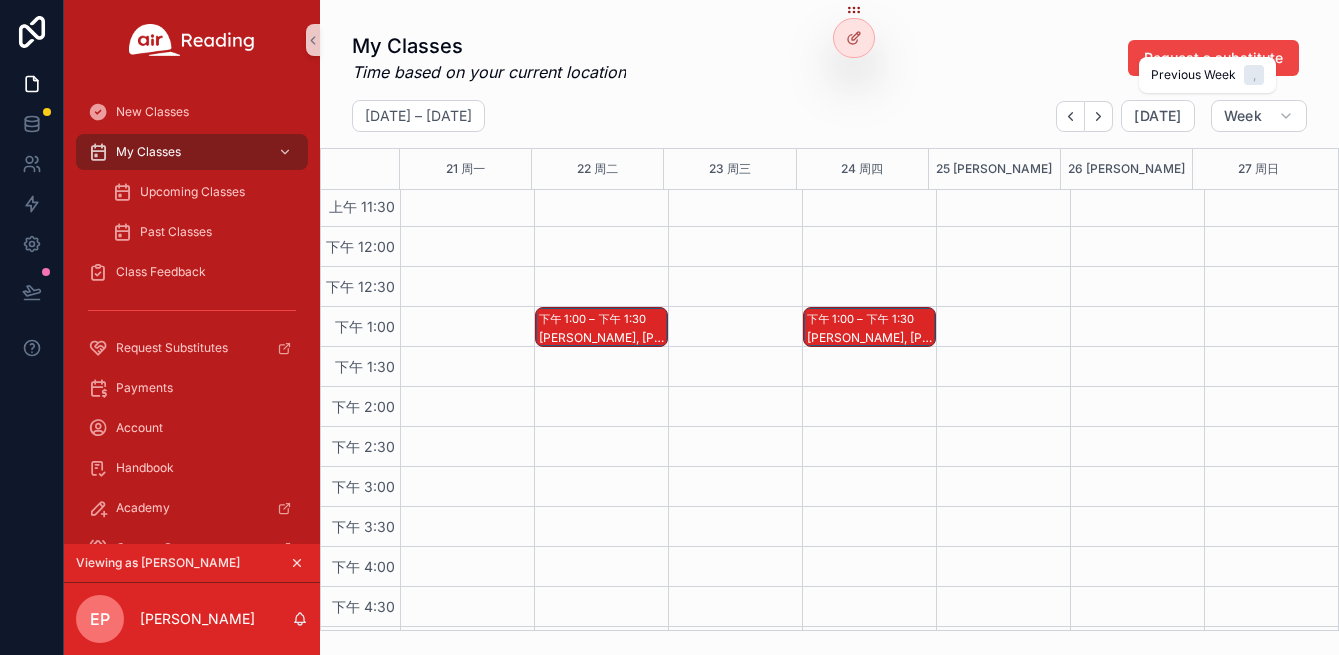 click 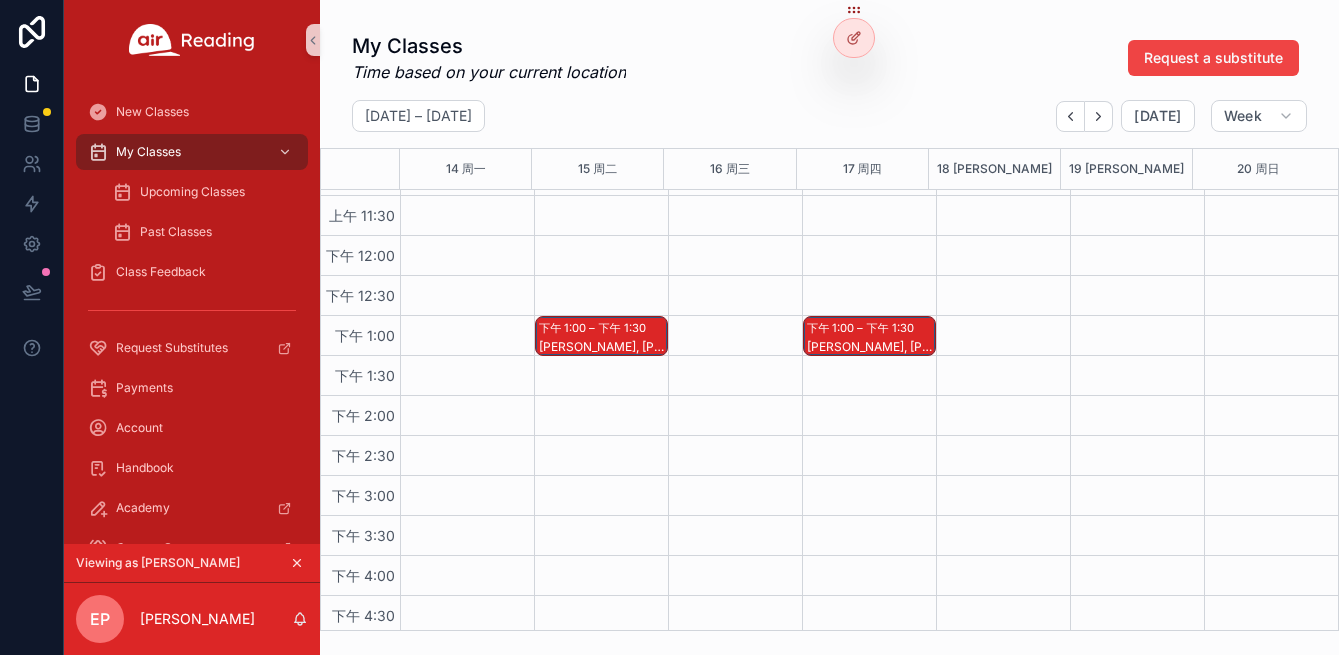 scroll, scrollTop: 915, scrollLeft: 0, axis: vertical 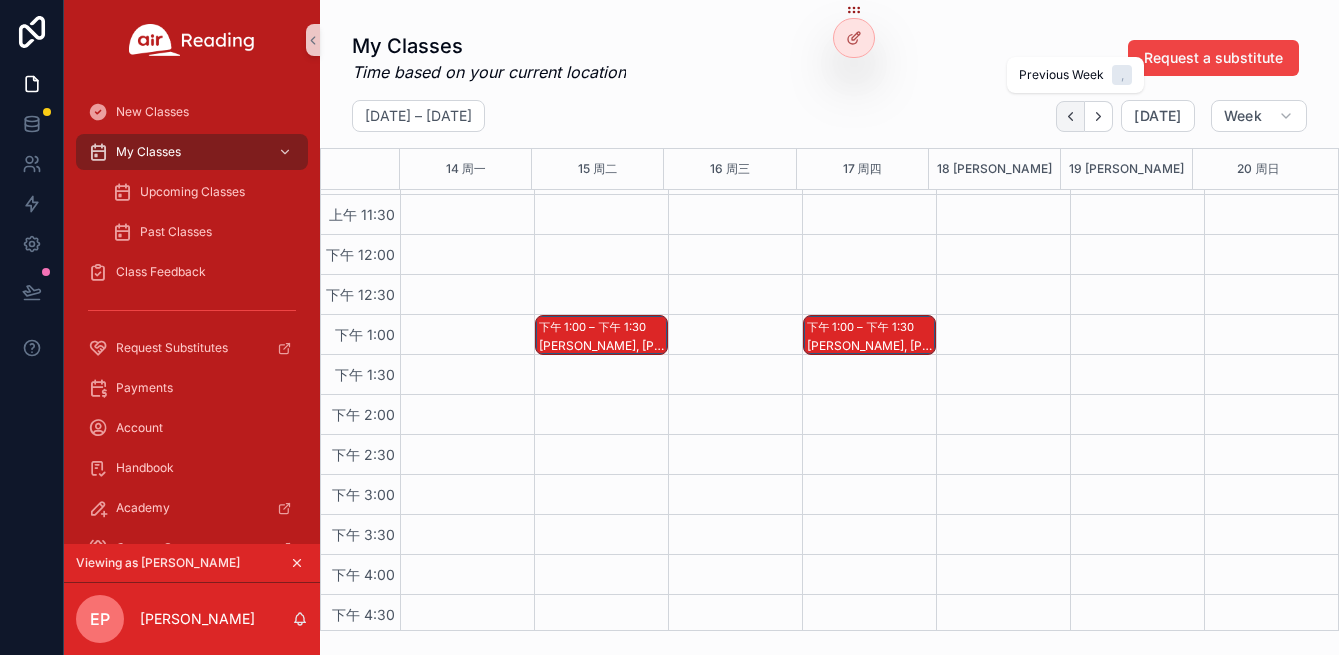 click 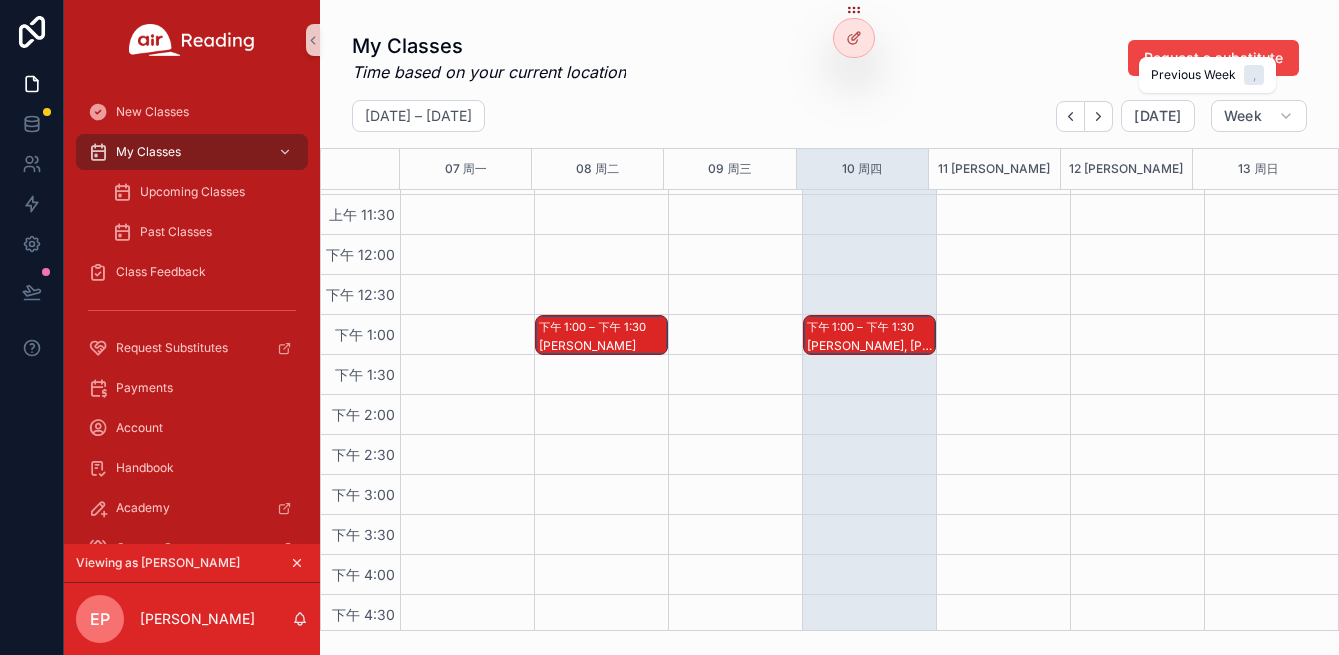 click 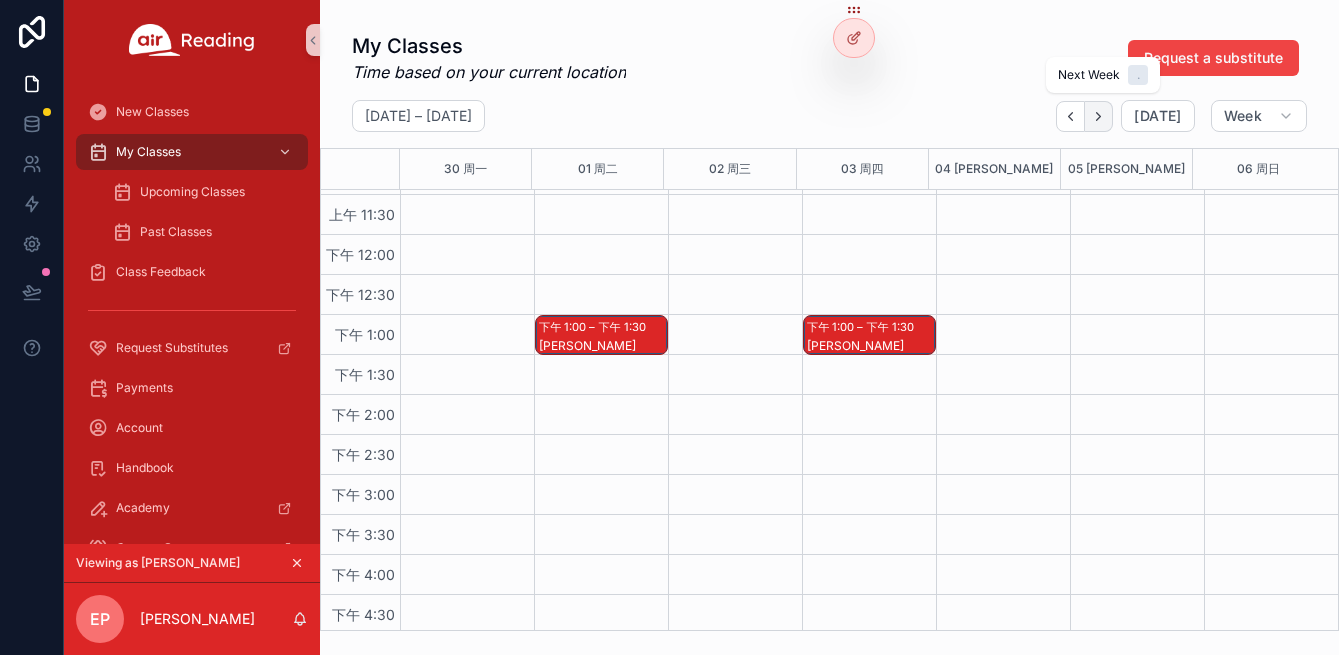 click 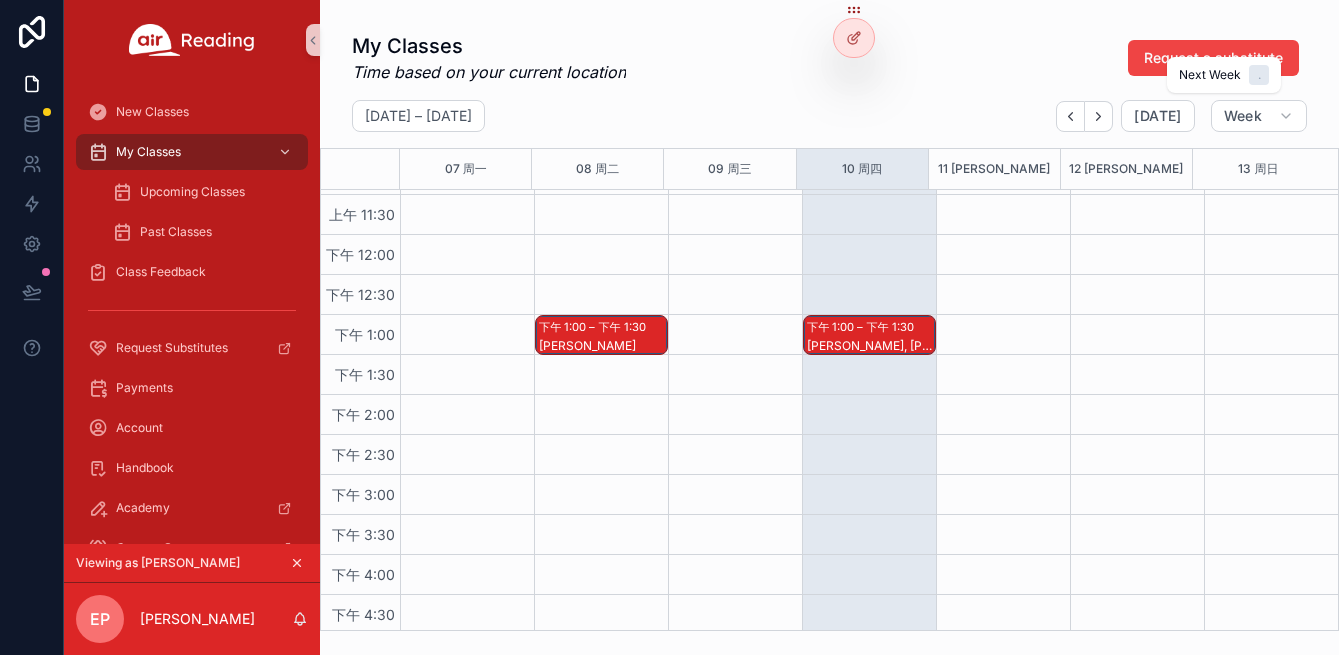 click 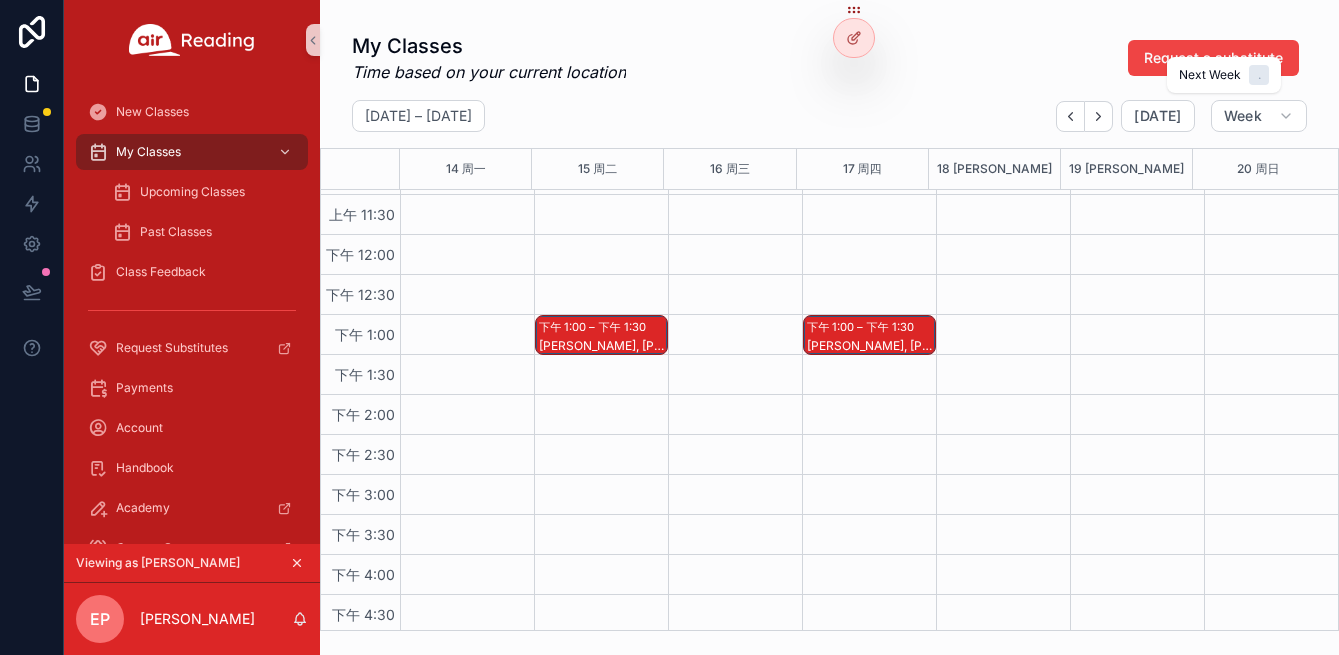 click 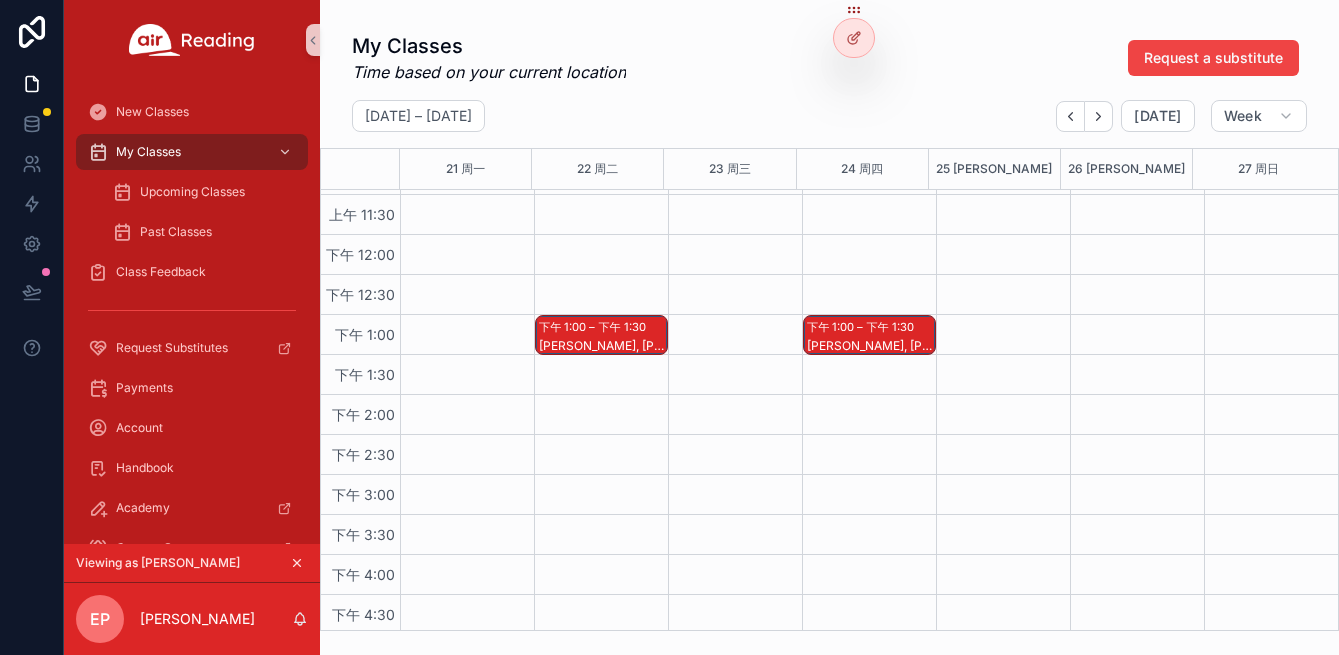click at bounding box center (1003, 235) 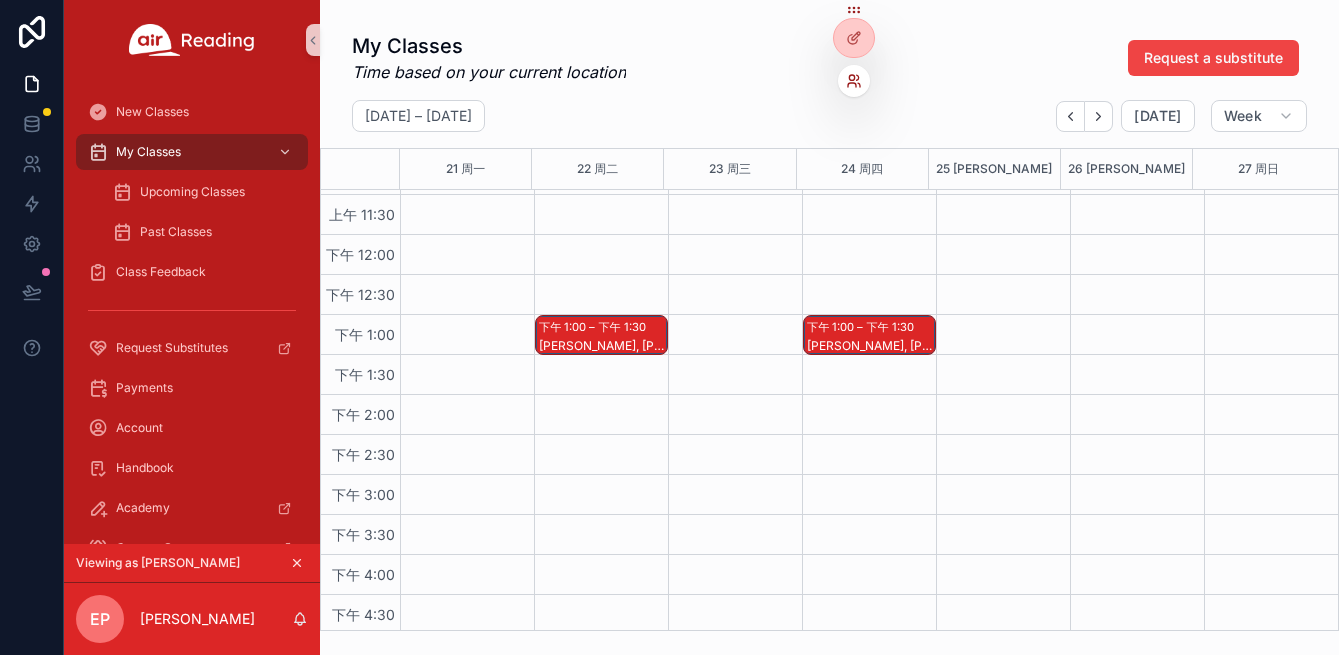 click 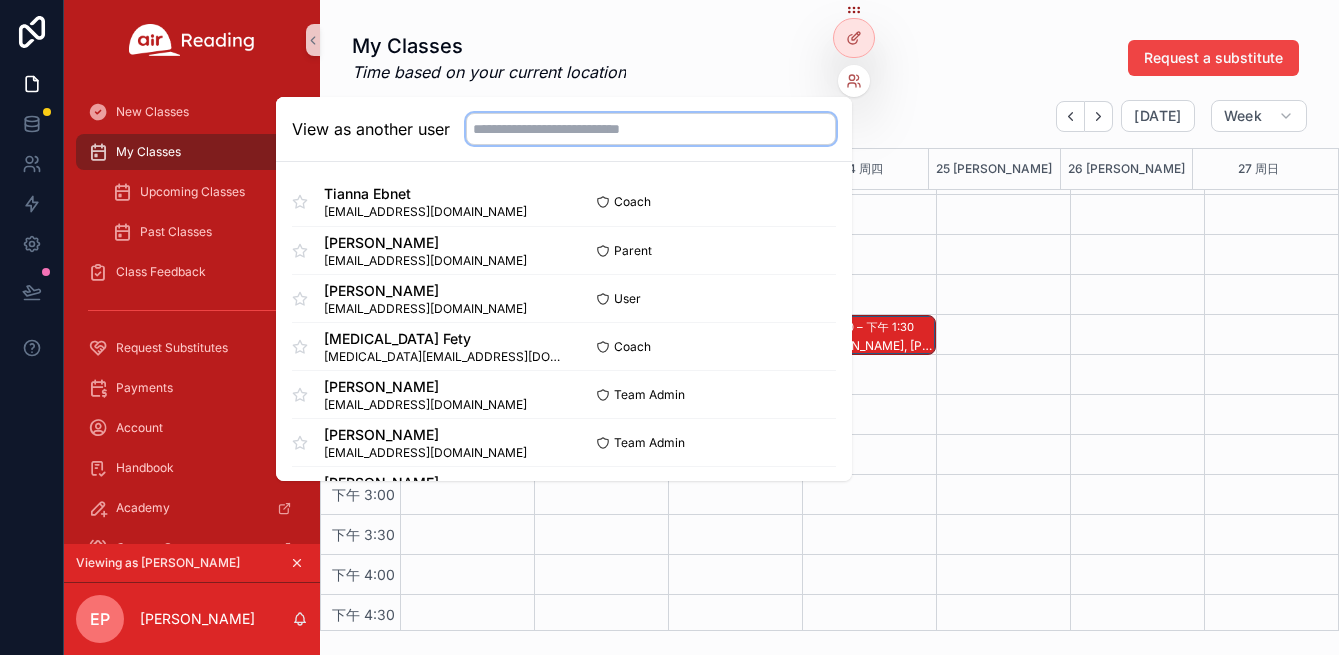 click at bounding box center (651, 129) 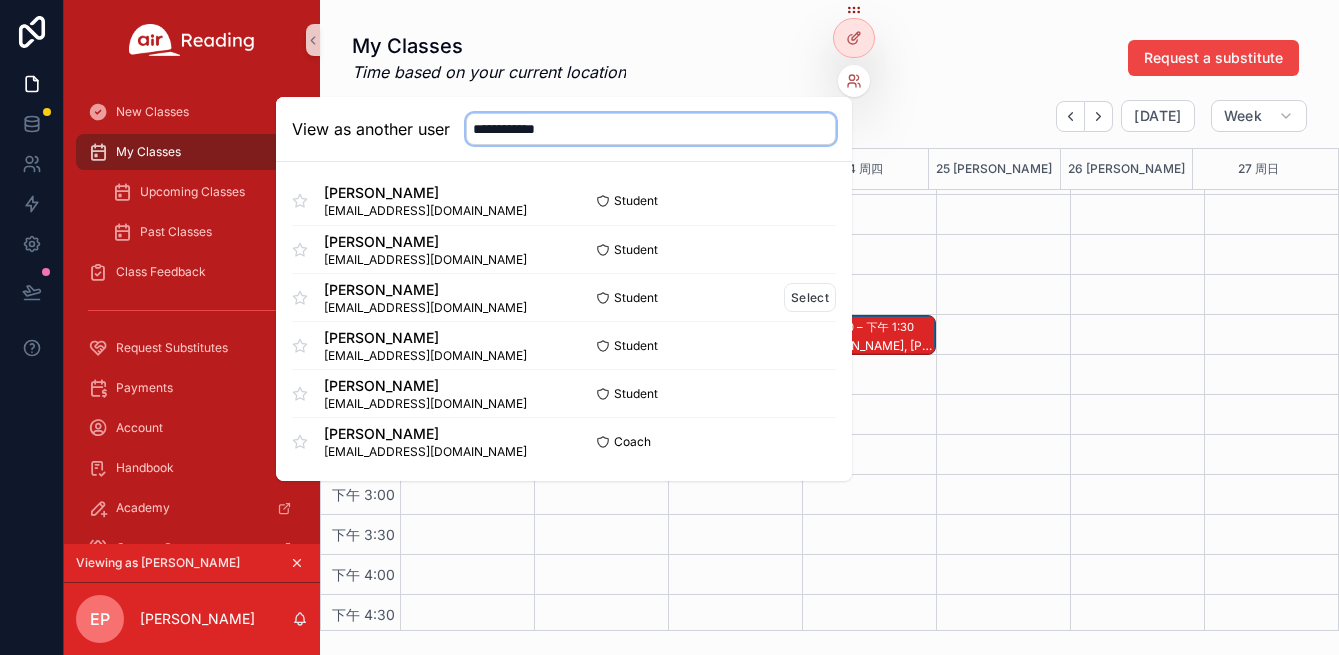 scroll, scrollTop: 0, scrollLeft: 0, axis: both 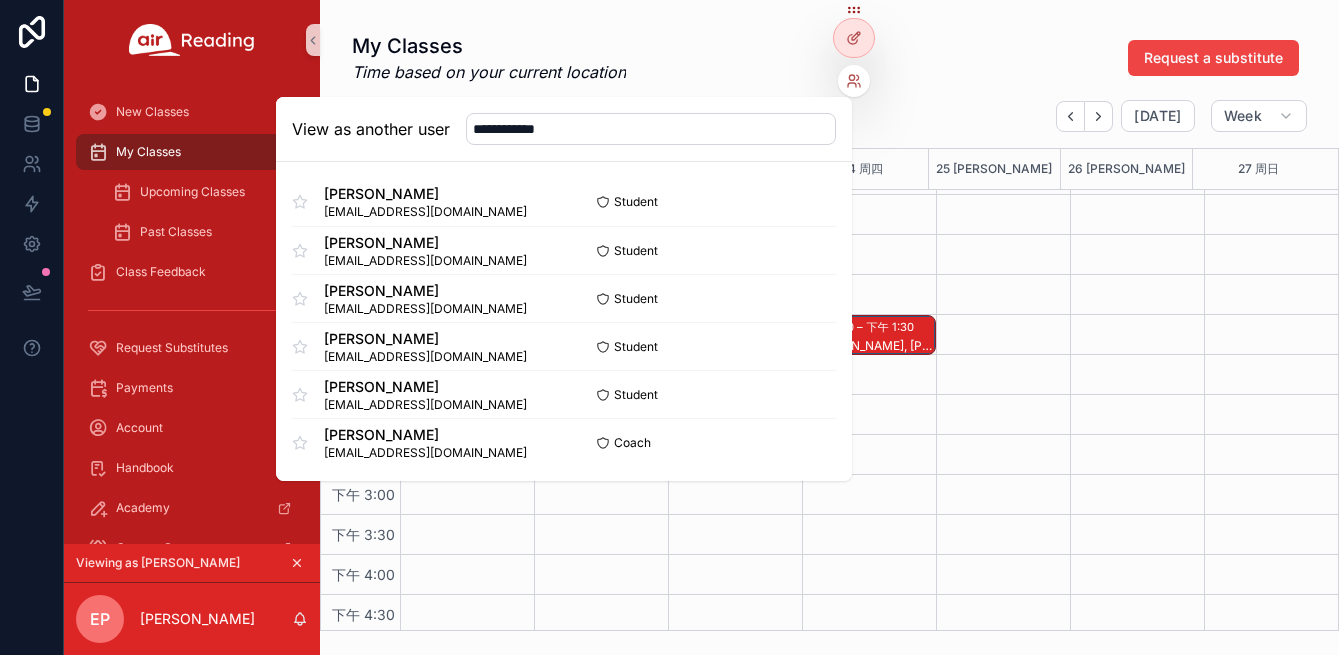 click on "My Classes Time based on your current location Request a substitute" at bounding box center [829, 58] 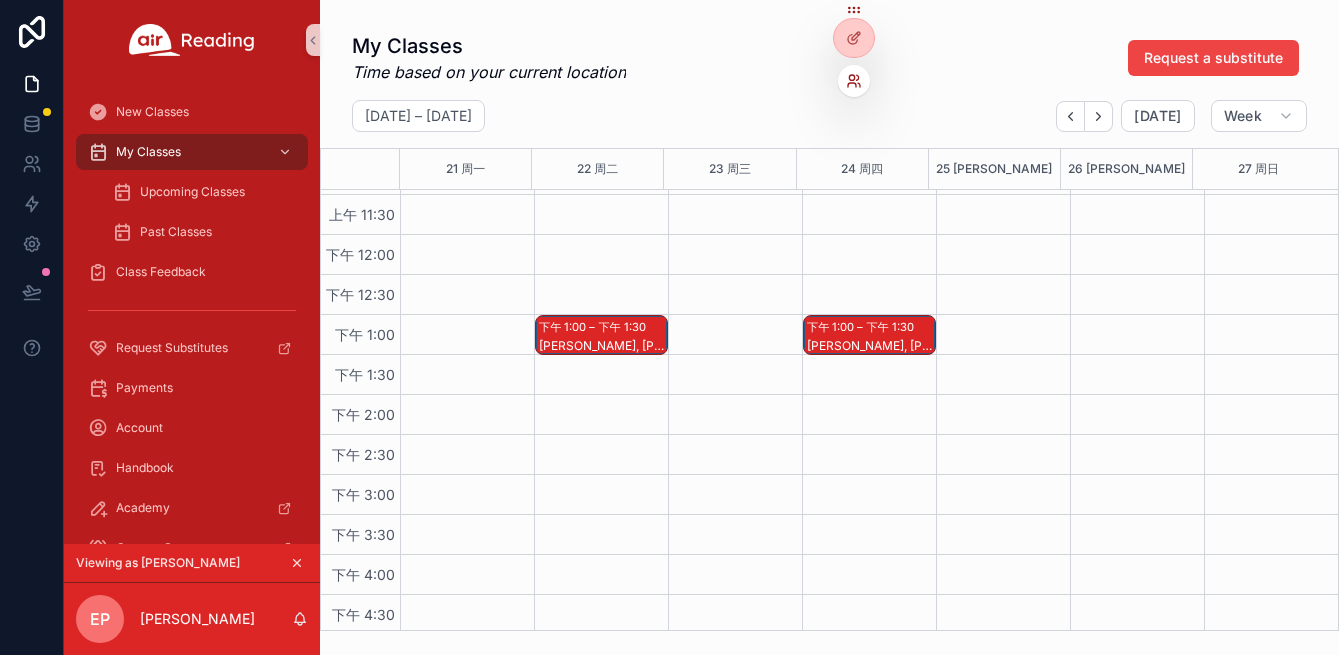 click 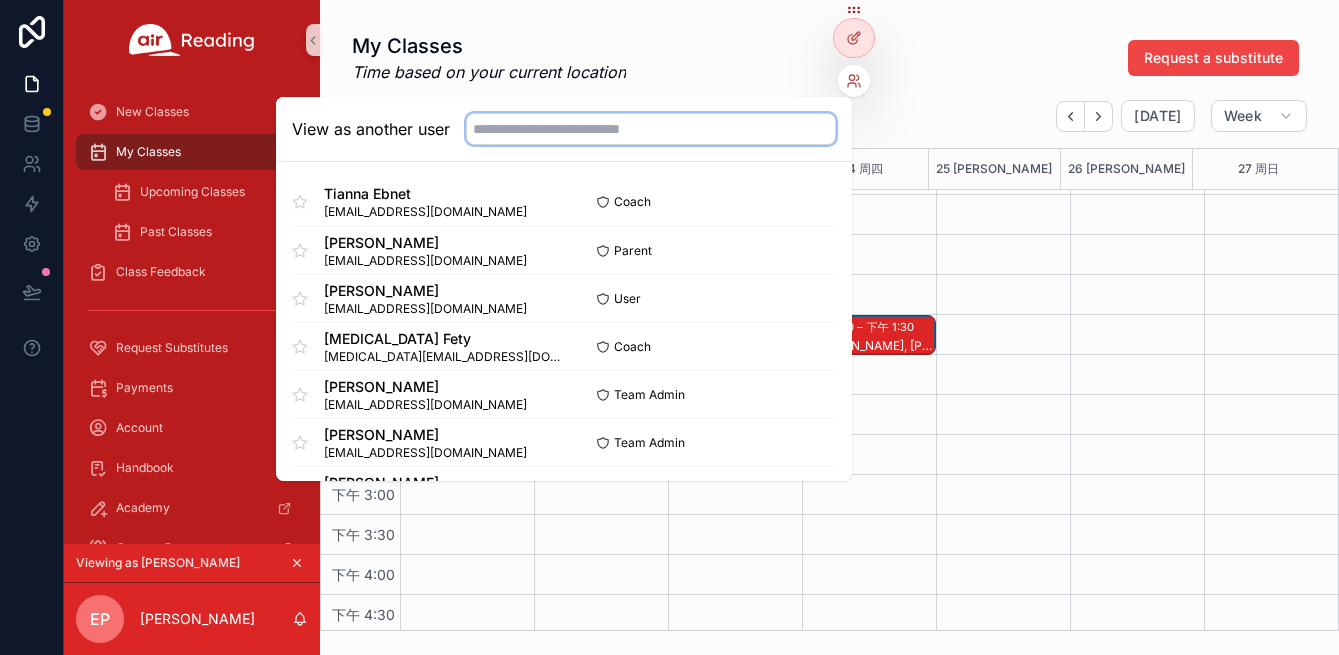 click at bounding box center (651, 129) 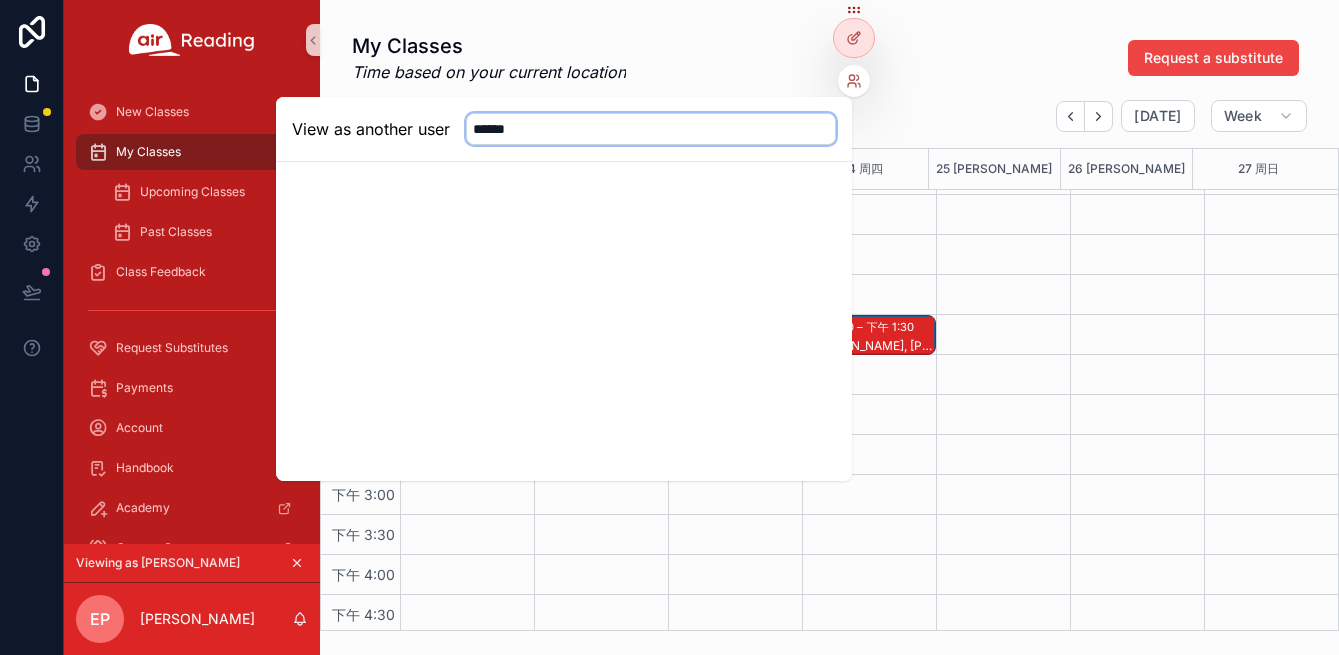 click on "******" at bounding box center (651, 129) 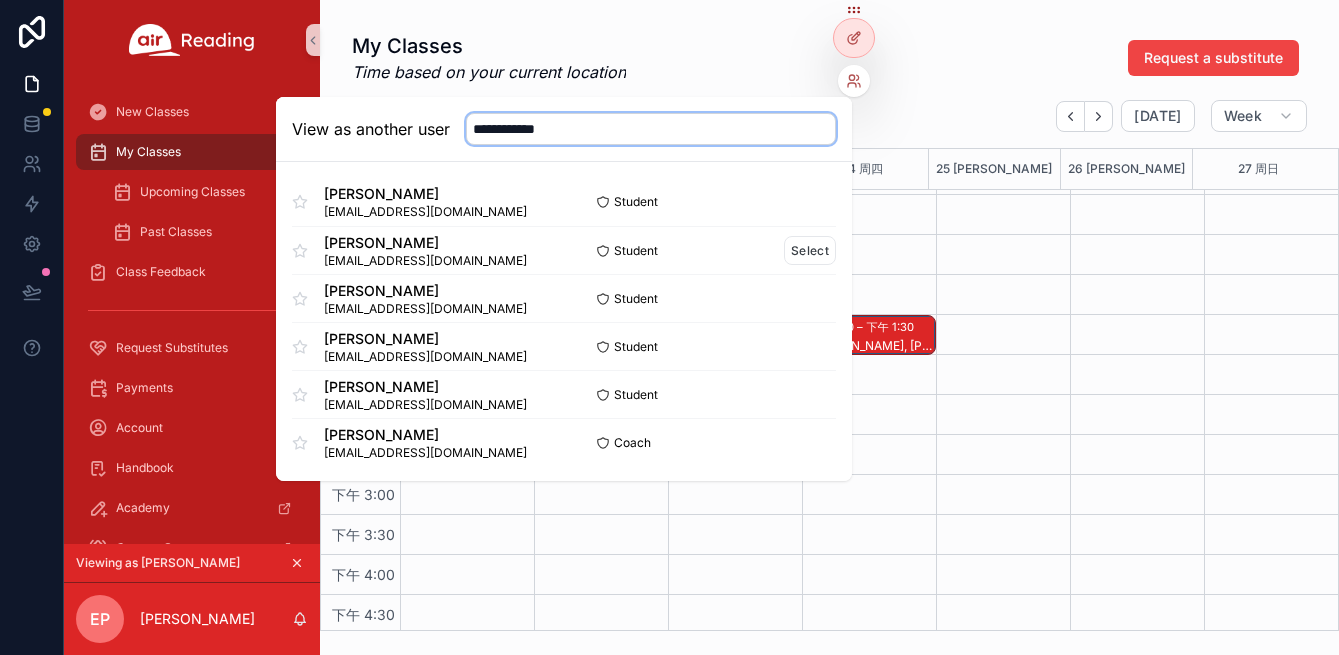 scroll, scrollTop: 1, scrollLeft: 0, axis: vertical 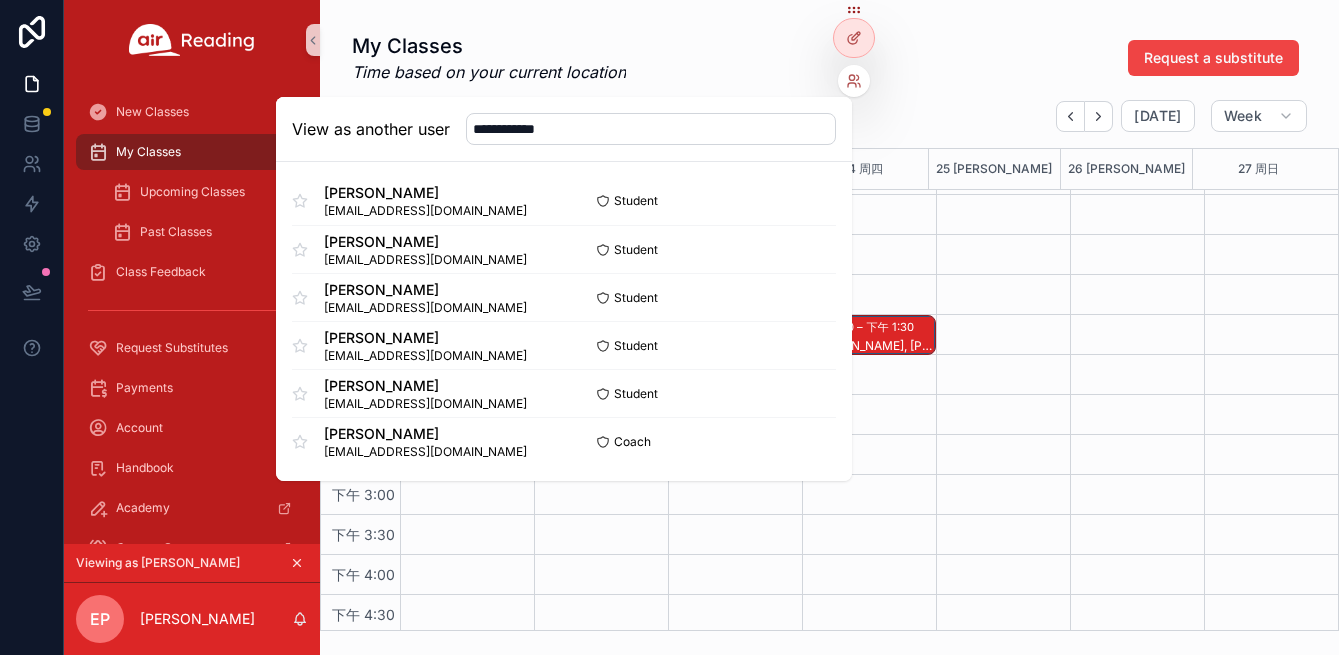 click 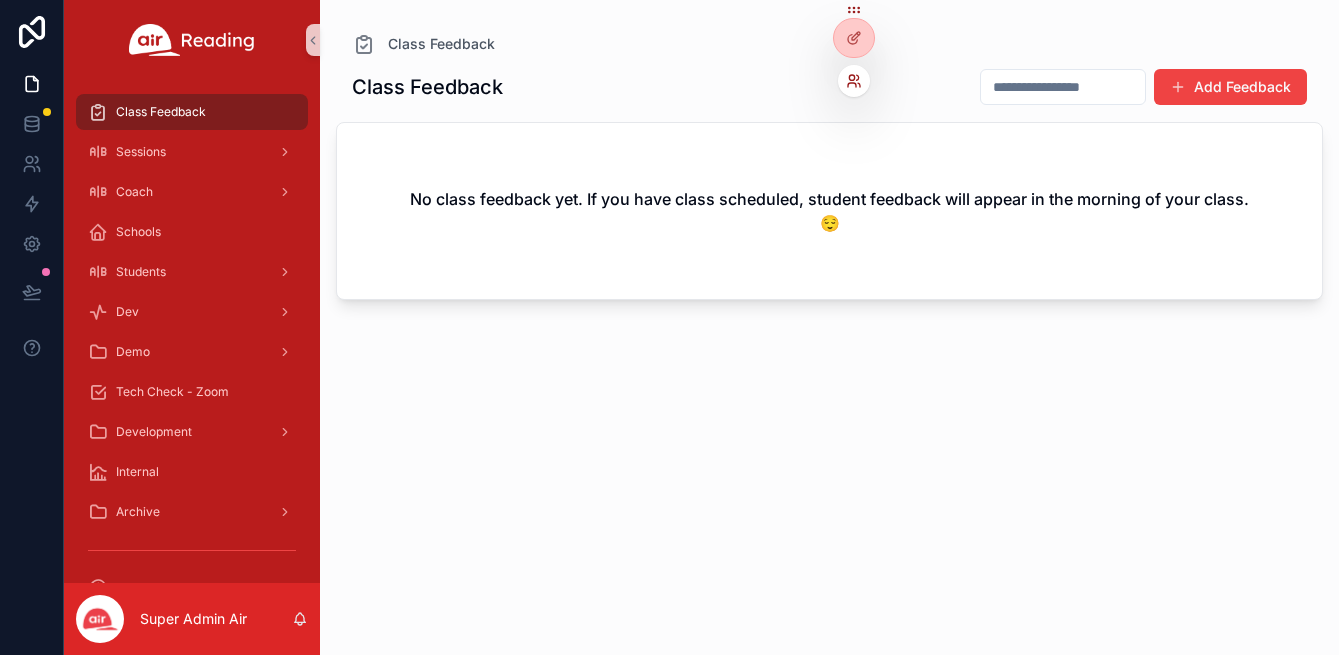 click 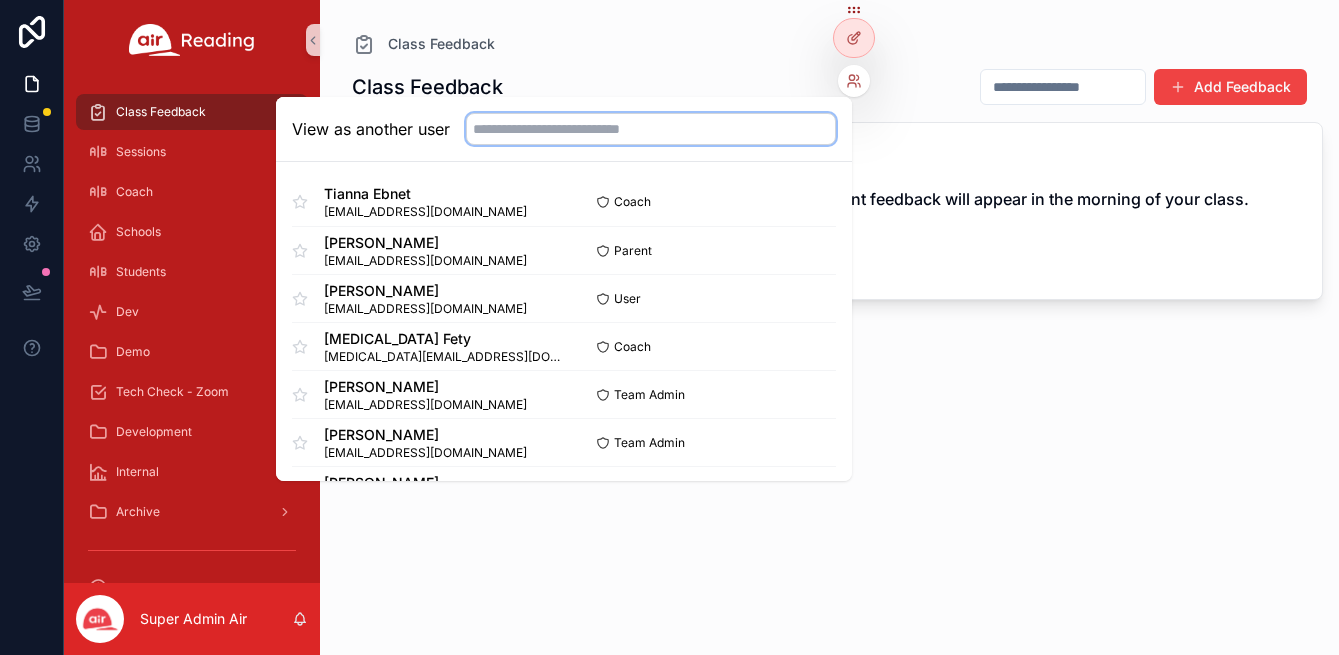 click at bounding box center (651, 129) 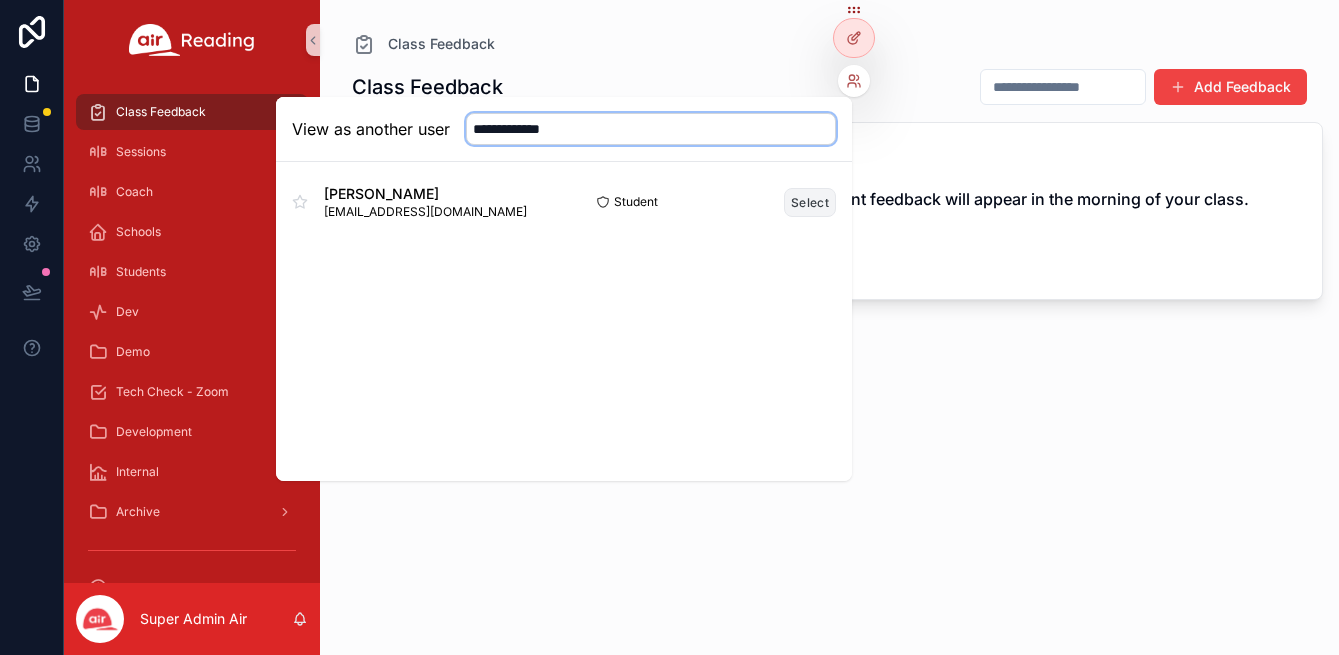 type on "**********" 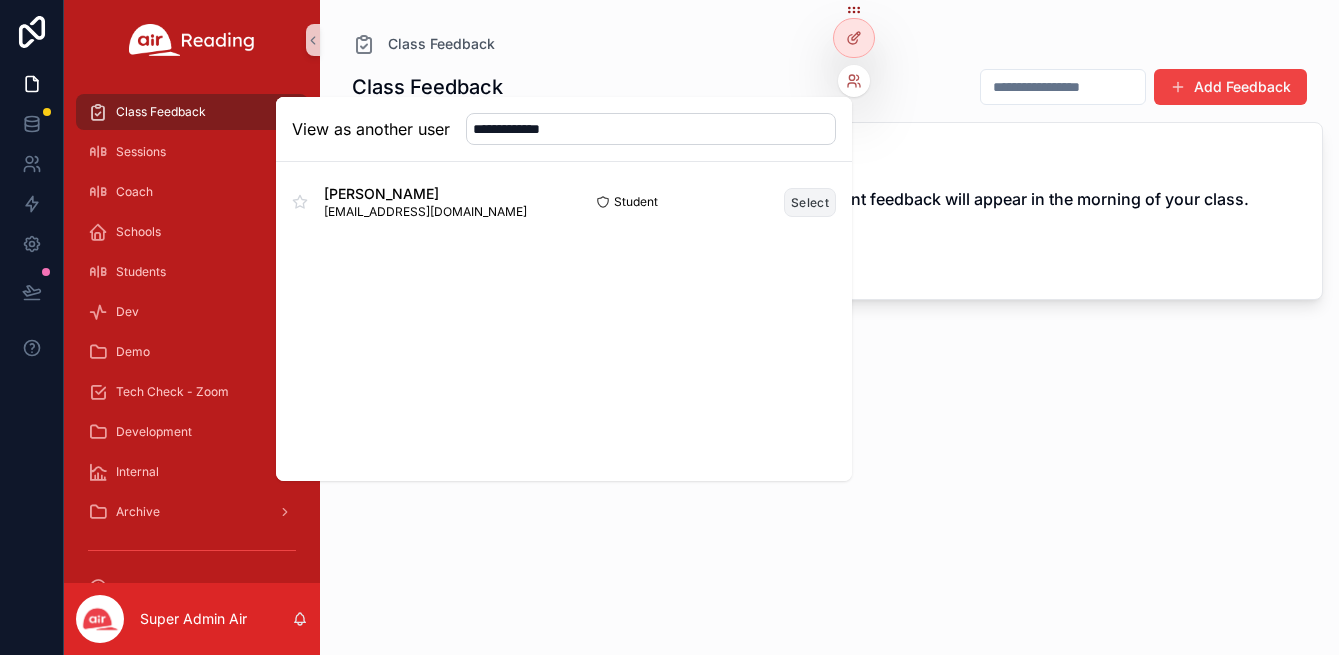 click on "Select" at bounding box center (810, 202) 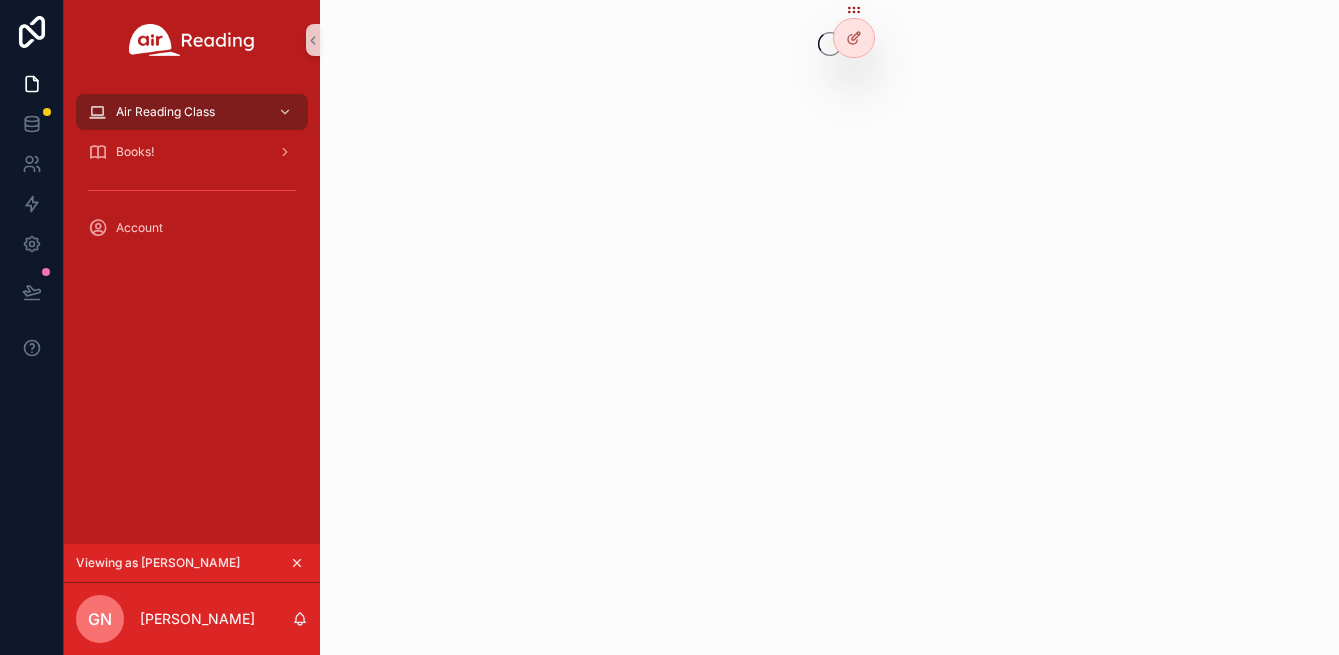 scroll, scrollTop: 0, scrollLeft: 0, axis: both 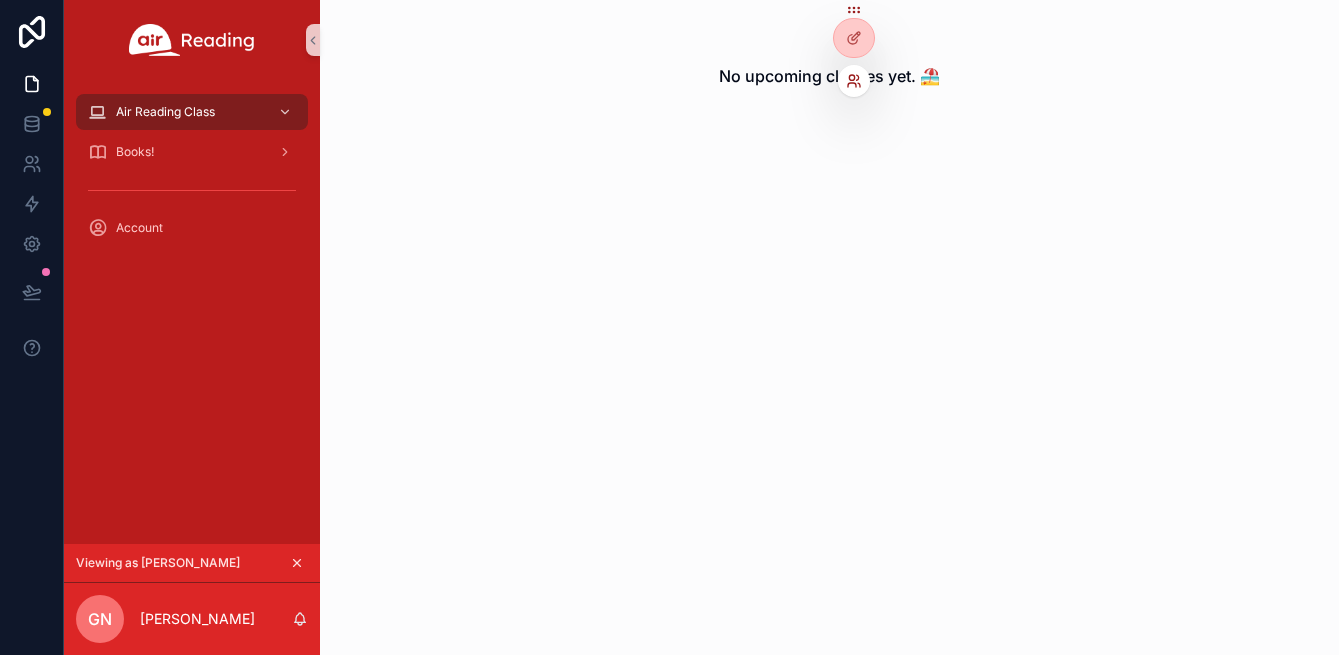 click 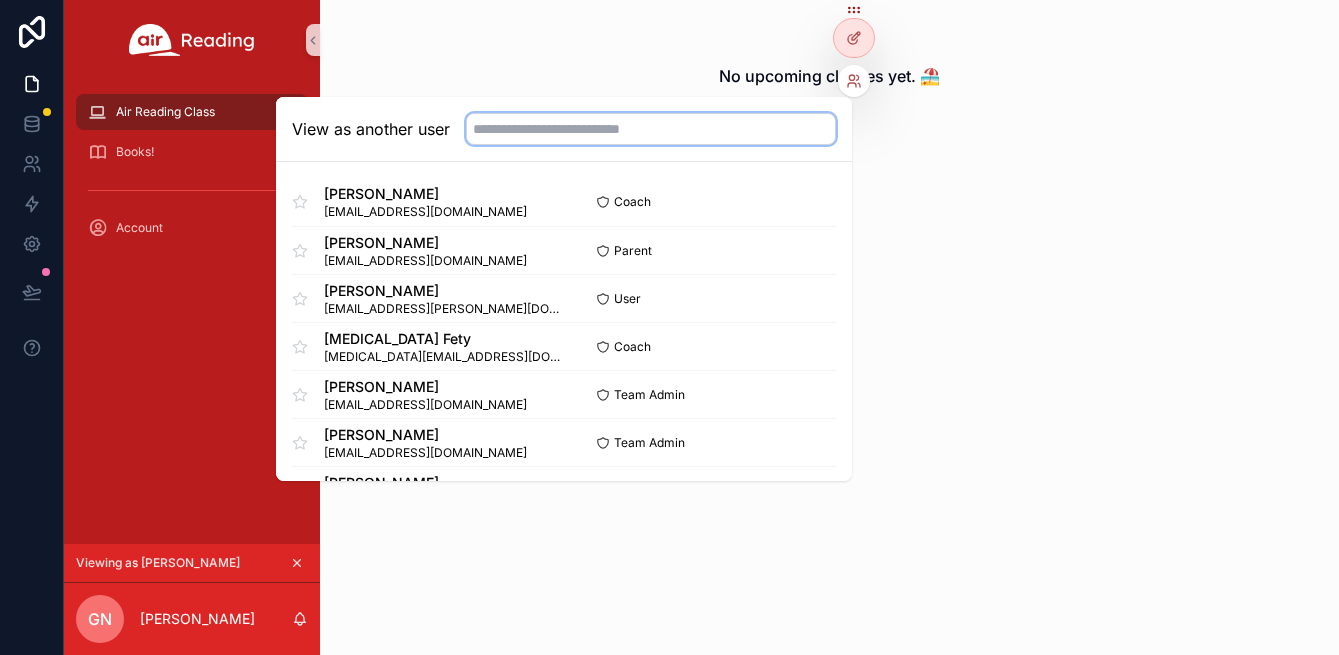 click at bounding box center [651, 129] 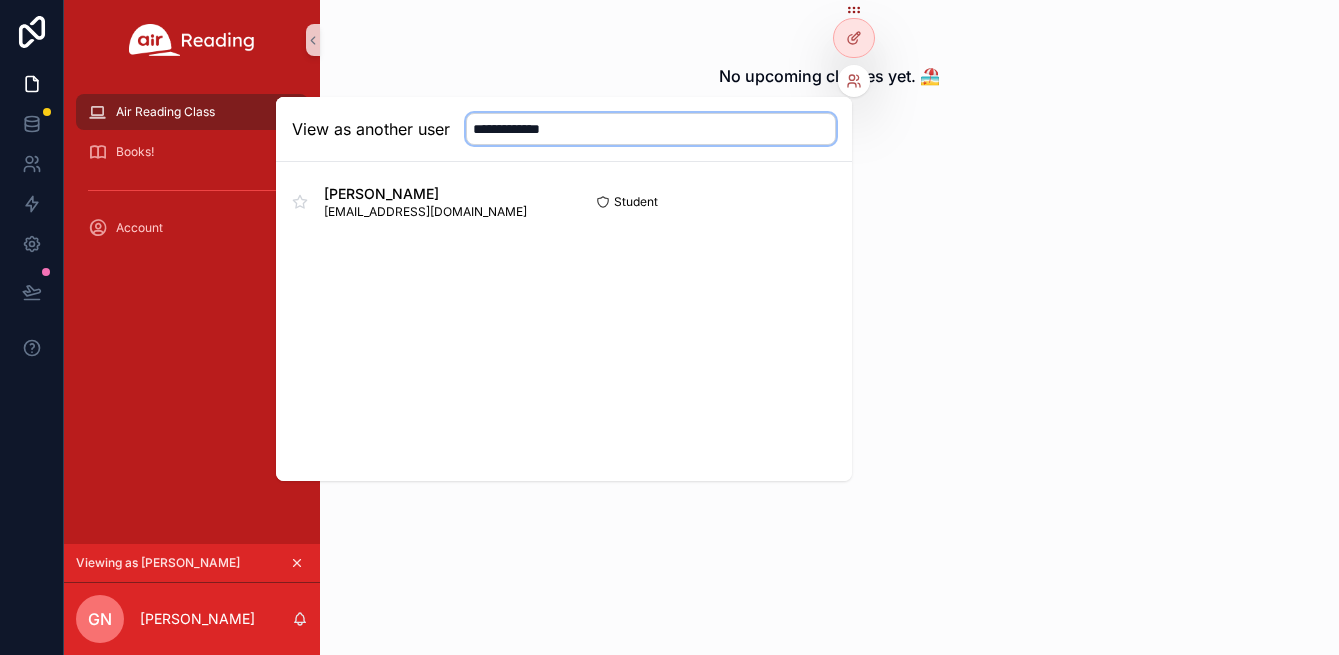 drag, startPoint x: 505, startPoint y: 128, endPoint x: 622, endPoint y: 129, distance: 117.00427 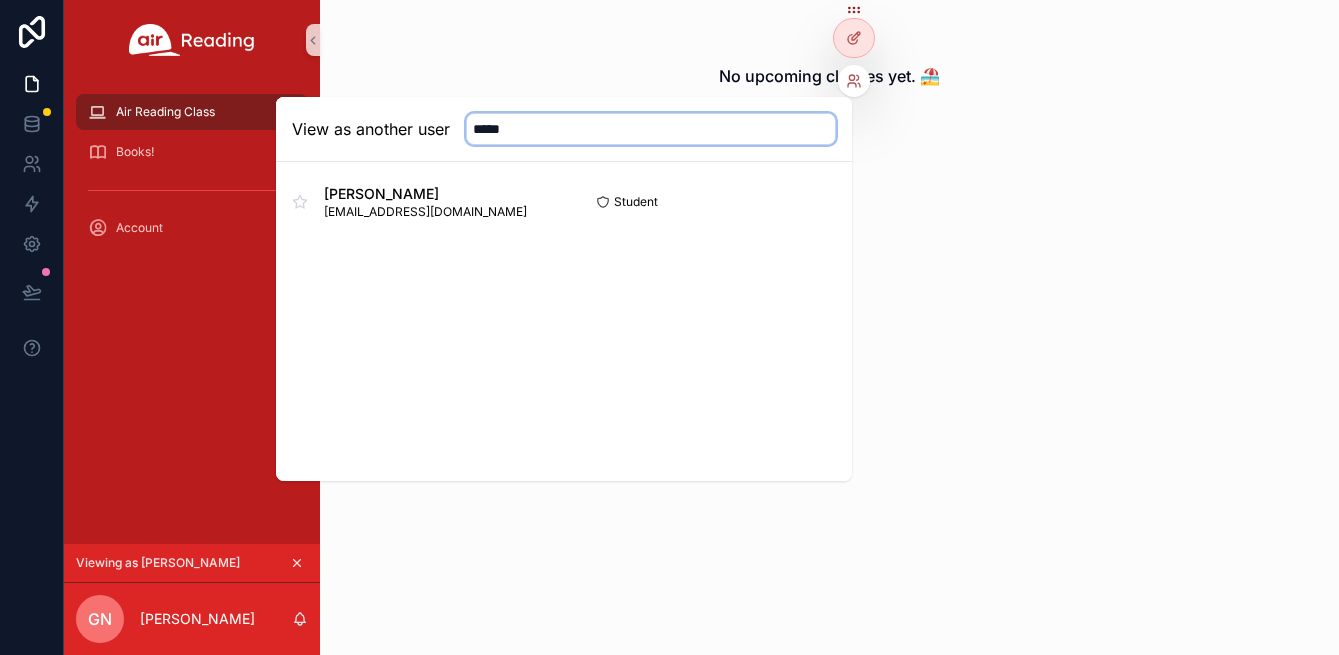 drag, startPoint x: 645, startPoint y: 137, endPoint x: 404, endPoint y: 123, distance: 241.4063 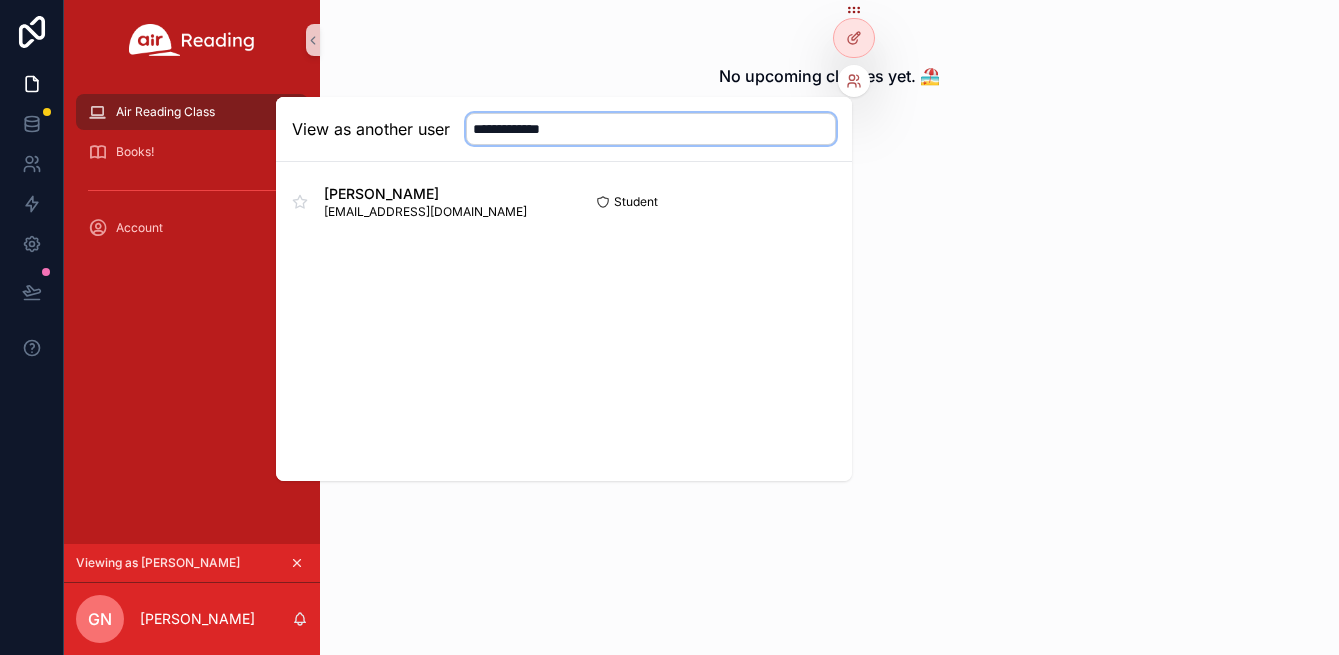 click on "**********" at bounding box center (651, 129) 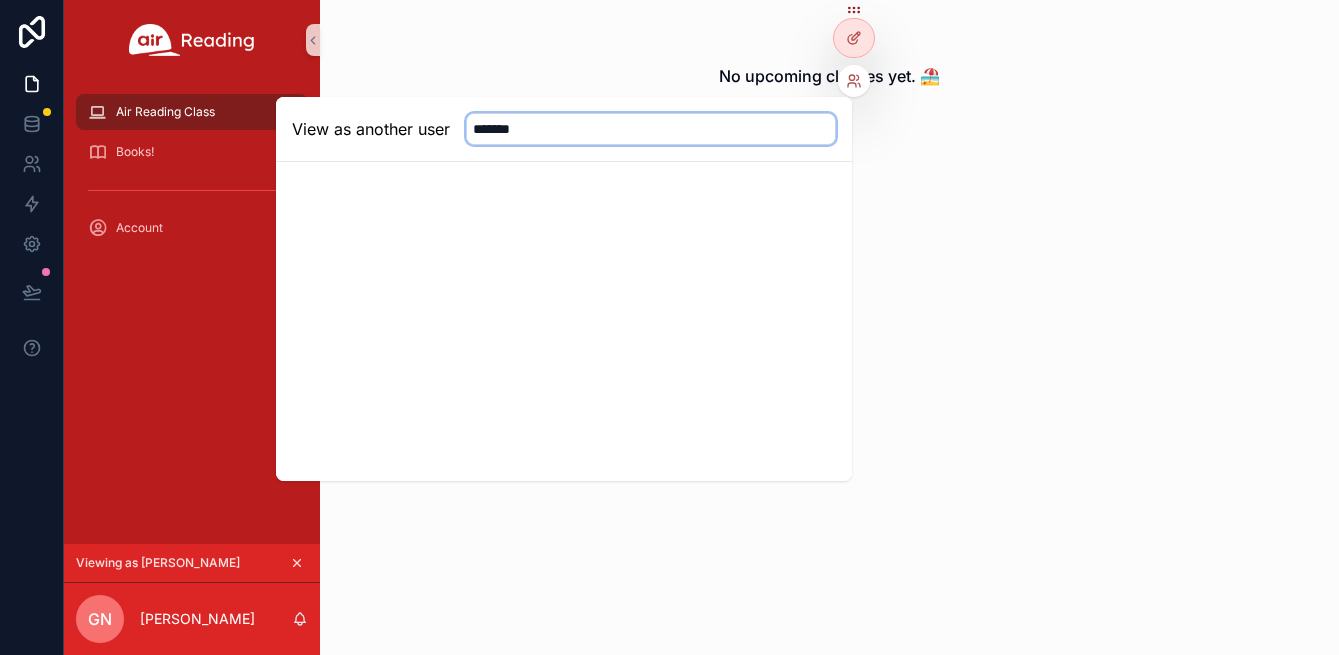 type on "*******" 